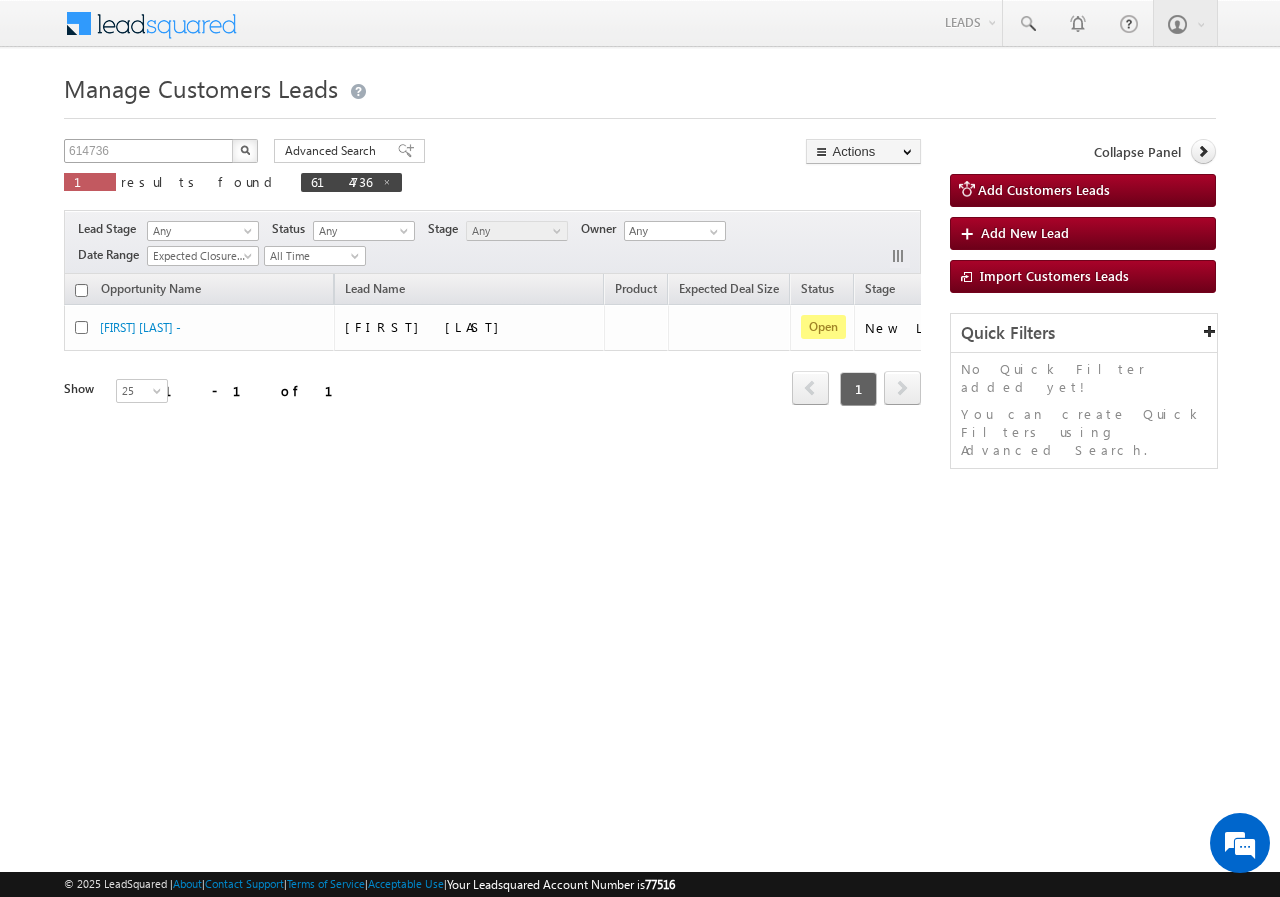 scroll, scrollTop: 0, scrollLeft: 0, axis: both 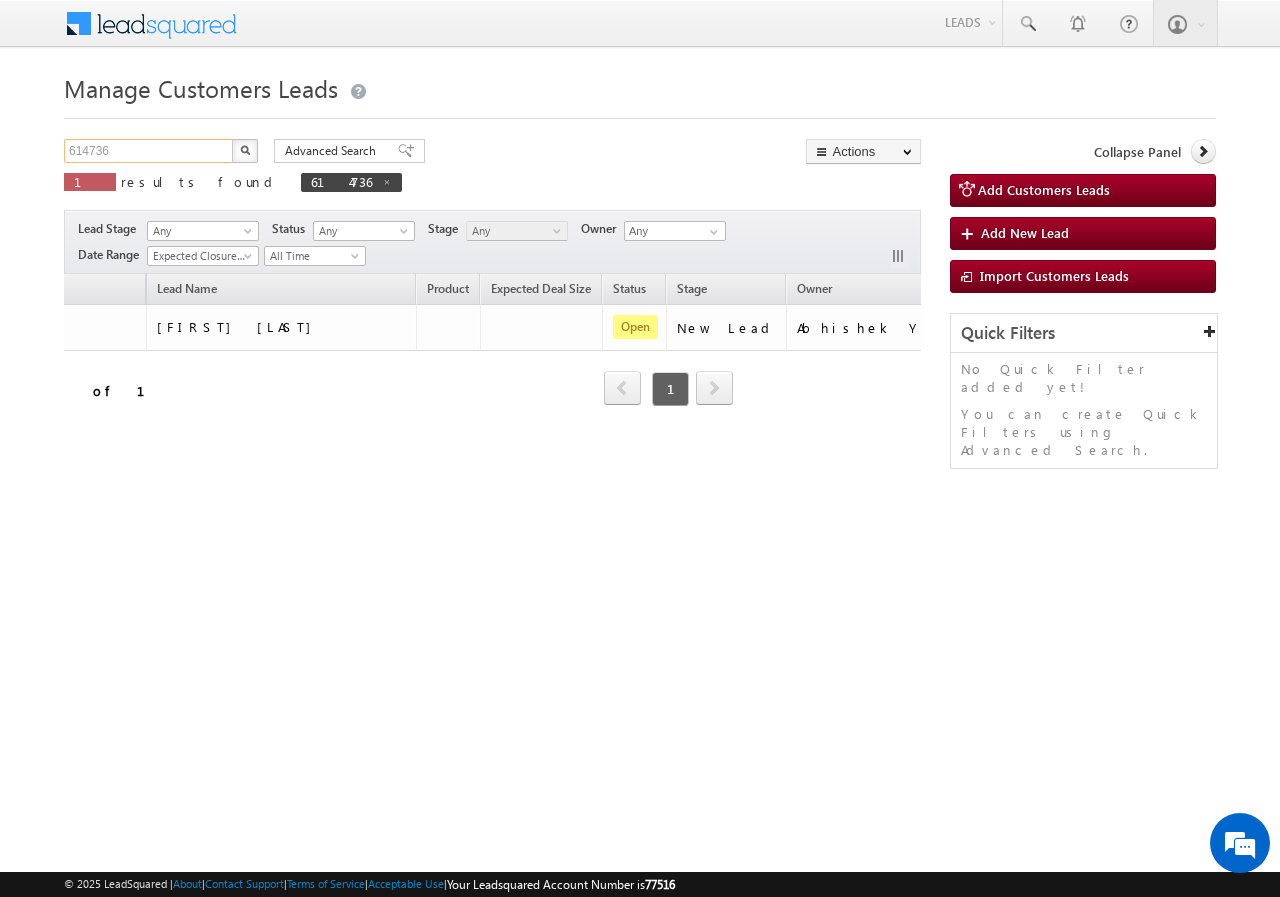 click on "614736" at bounding box center [149, 151] 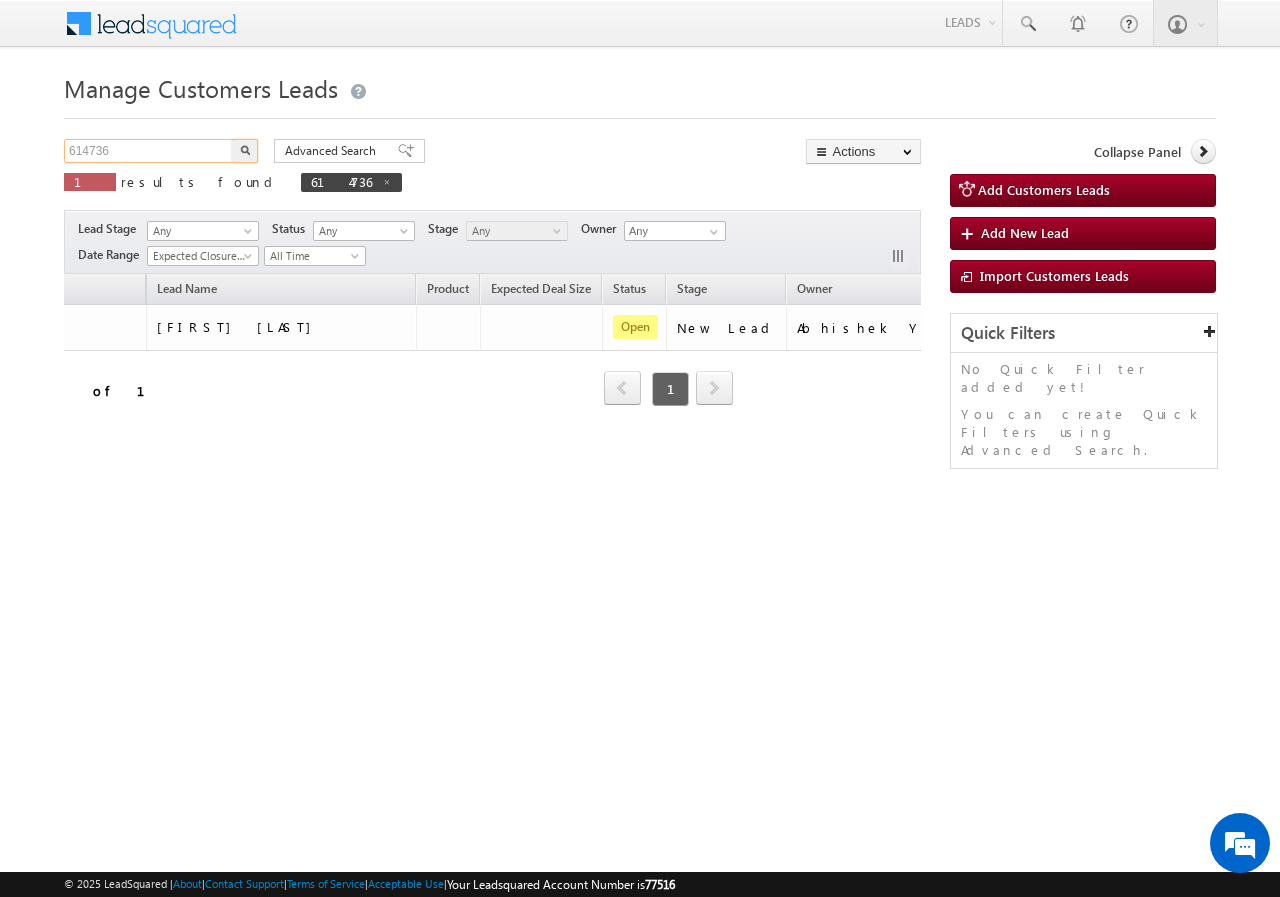 click on "614736" at bounding box center [149, 151] 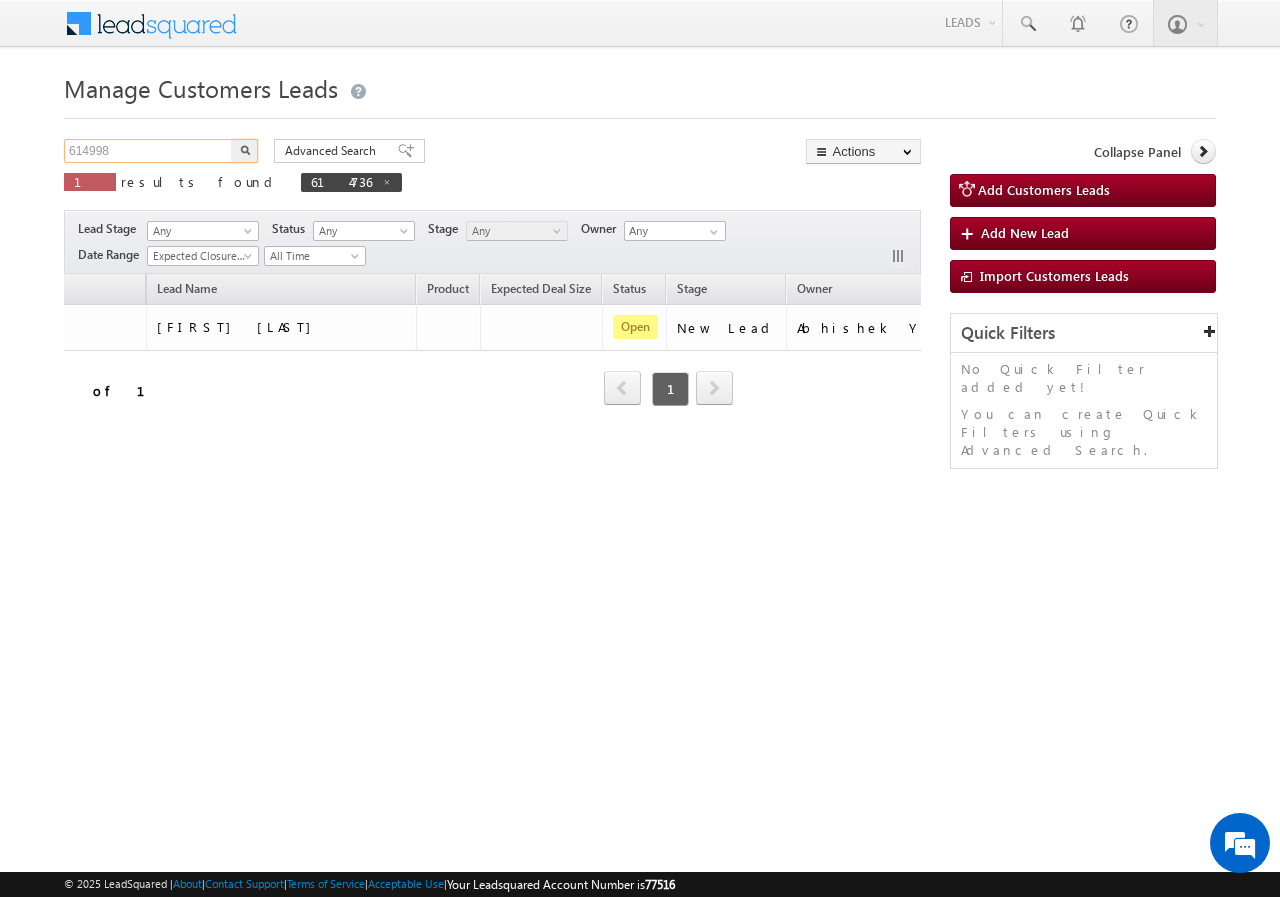type on "614998" 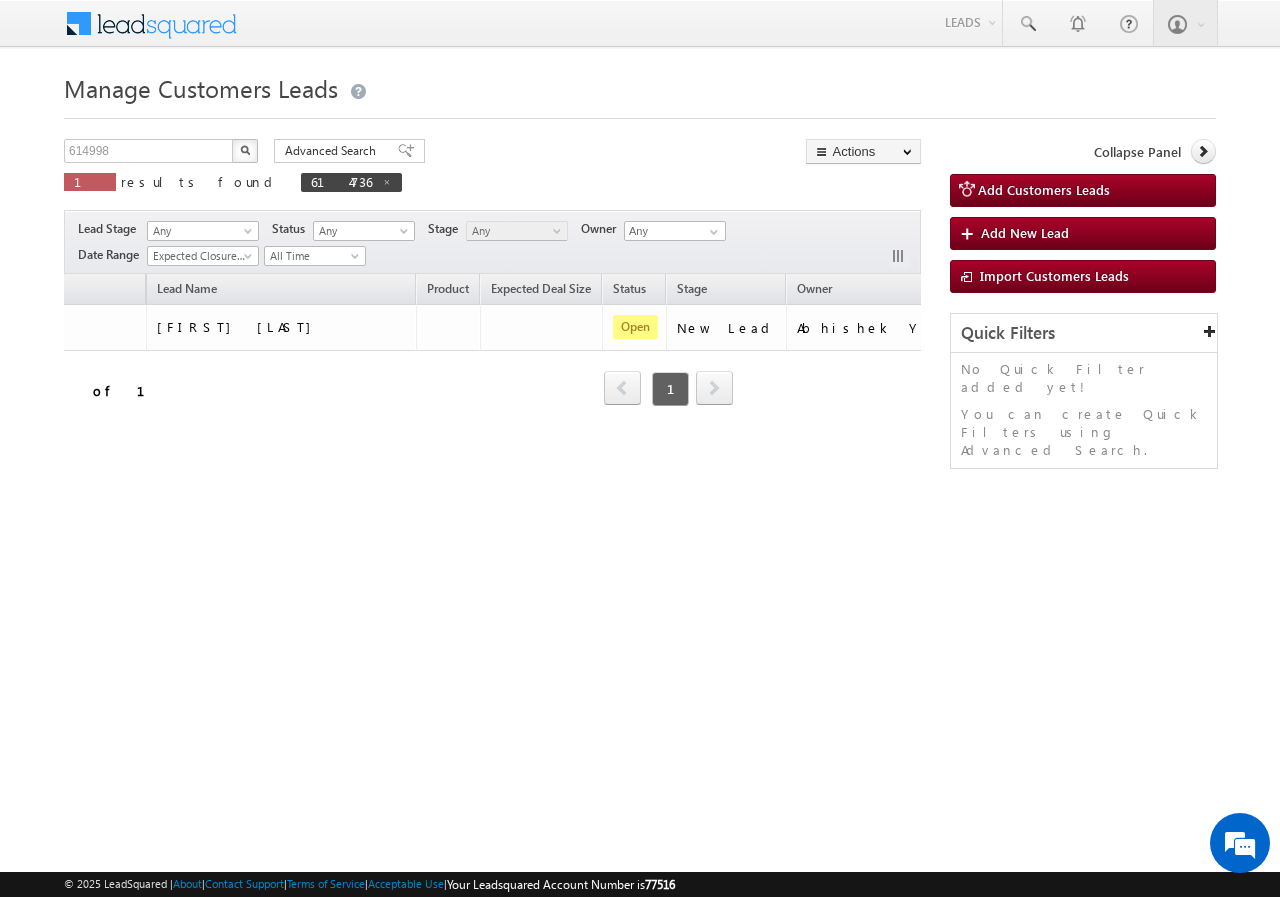 click at bounding box center [245, 151] 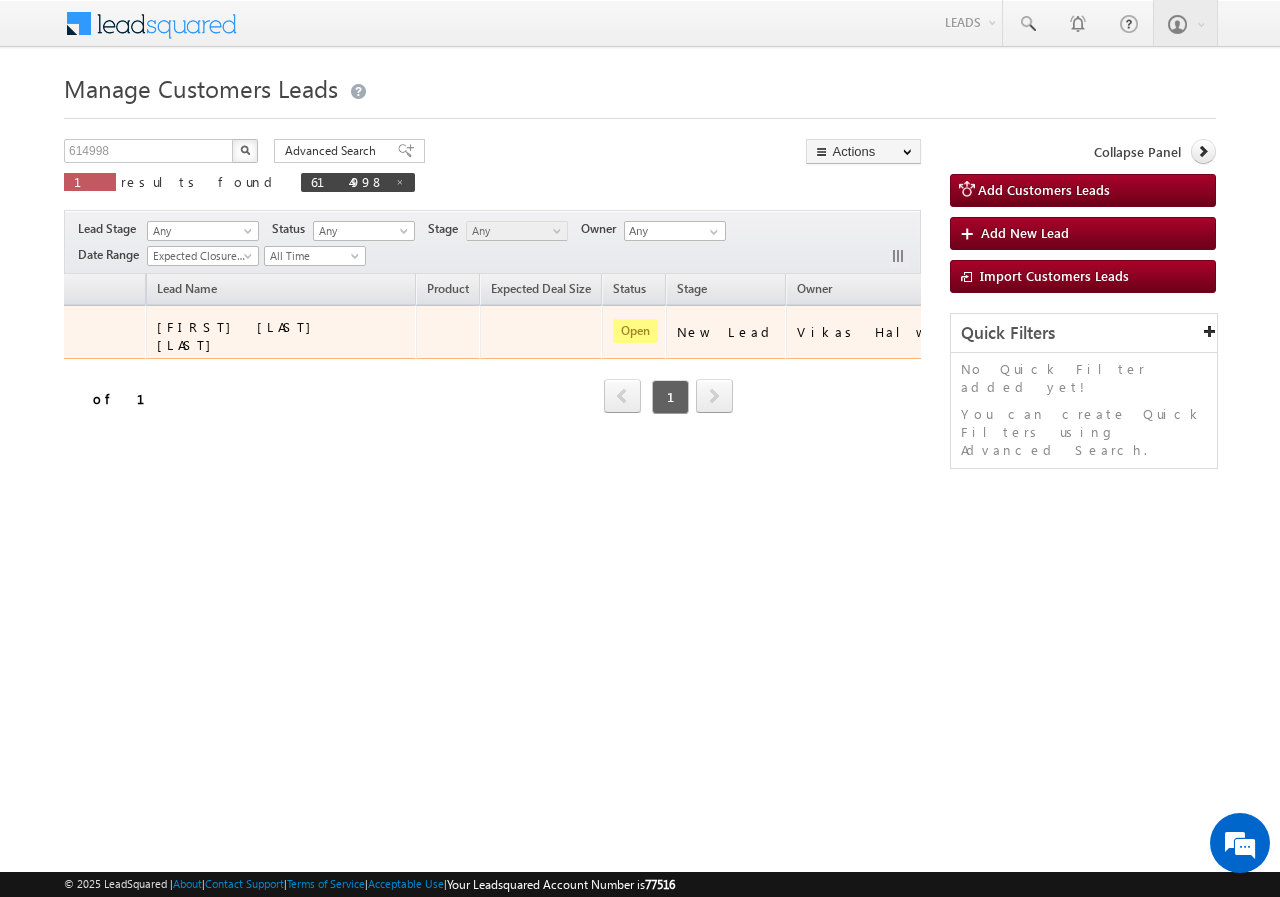 click on "[FIRST] [LAST]" at bounding box center [239, 335] 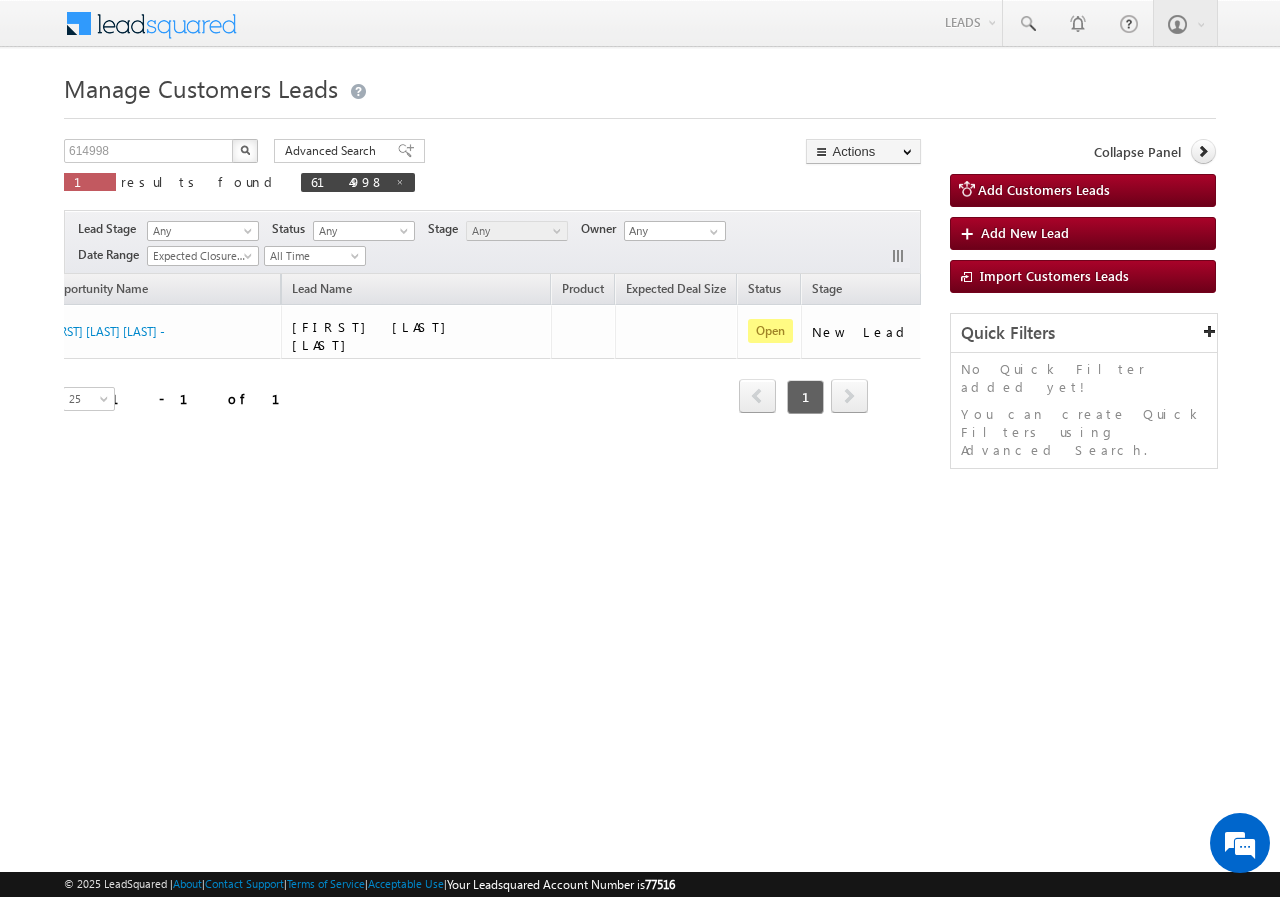 scroll, scrollTop: 0, scrollLeft: 0, axis: both 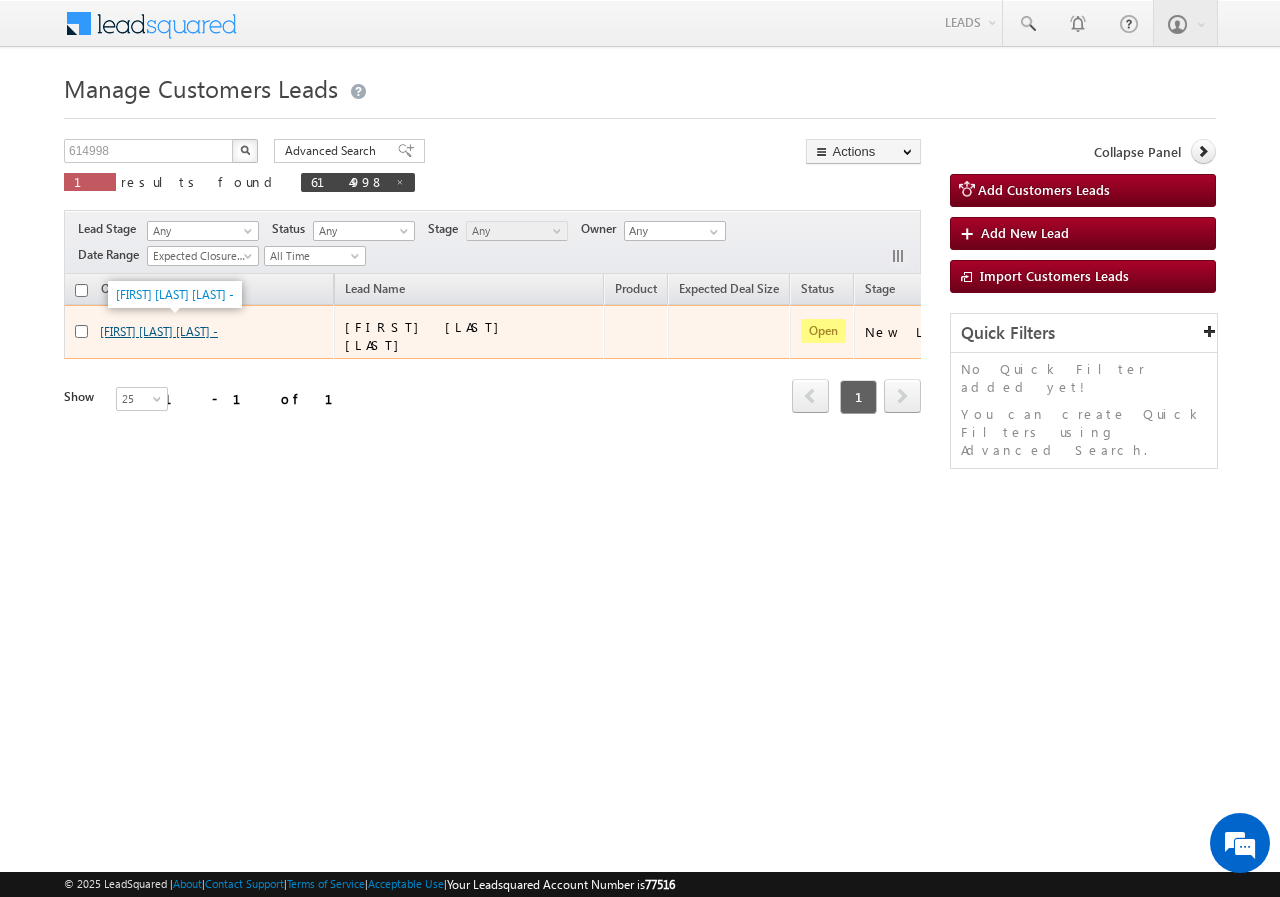 click on "[FIRST] [LAST]  -" at bounding box center (159, 331) 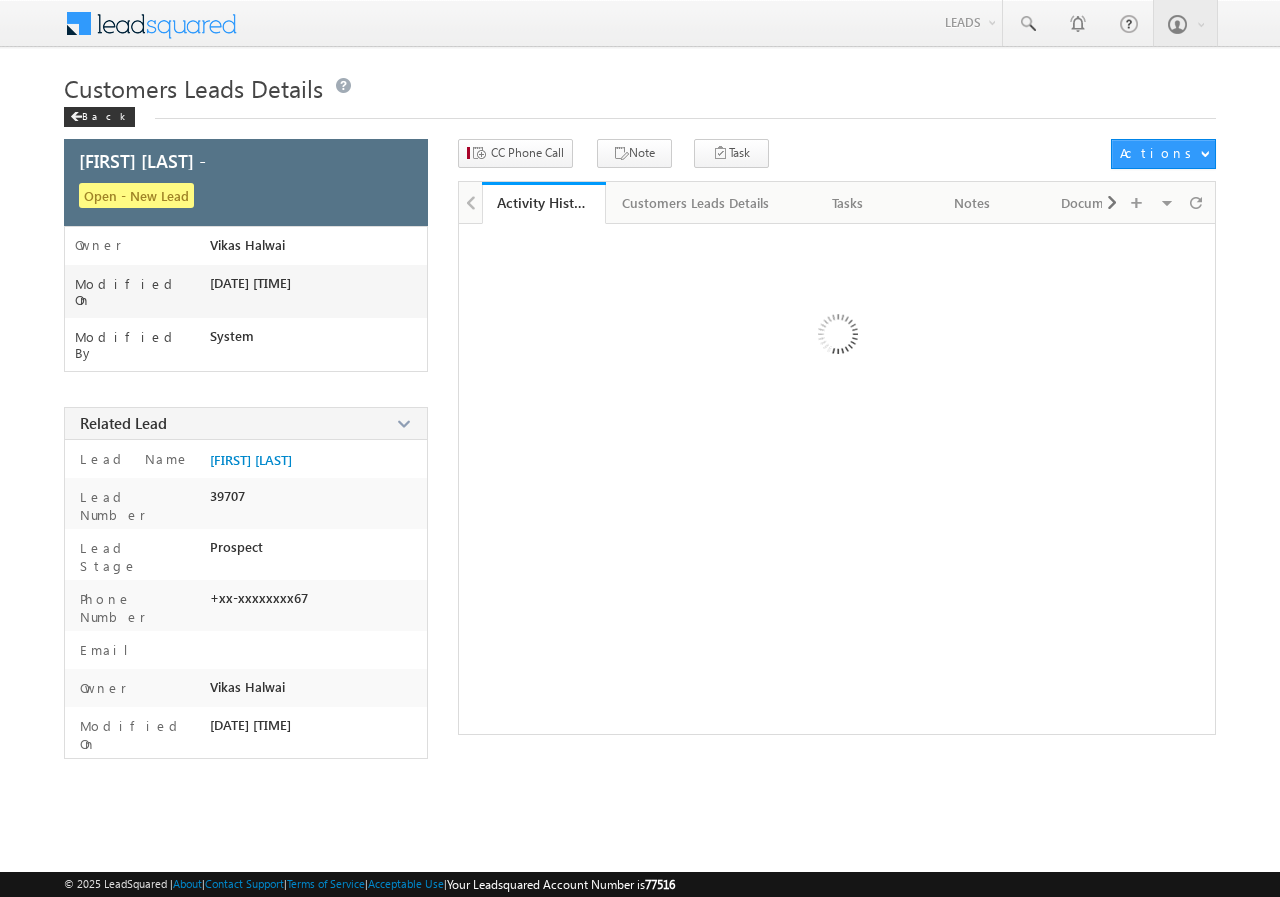 scroll, scrollTop: 0, scrollLeft: 0, axis: both 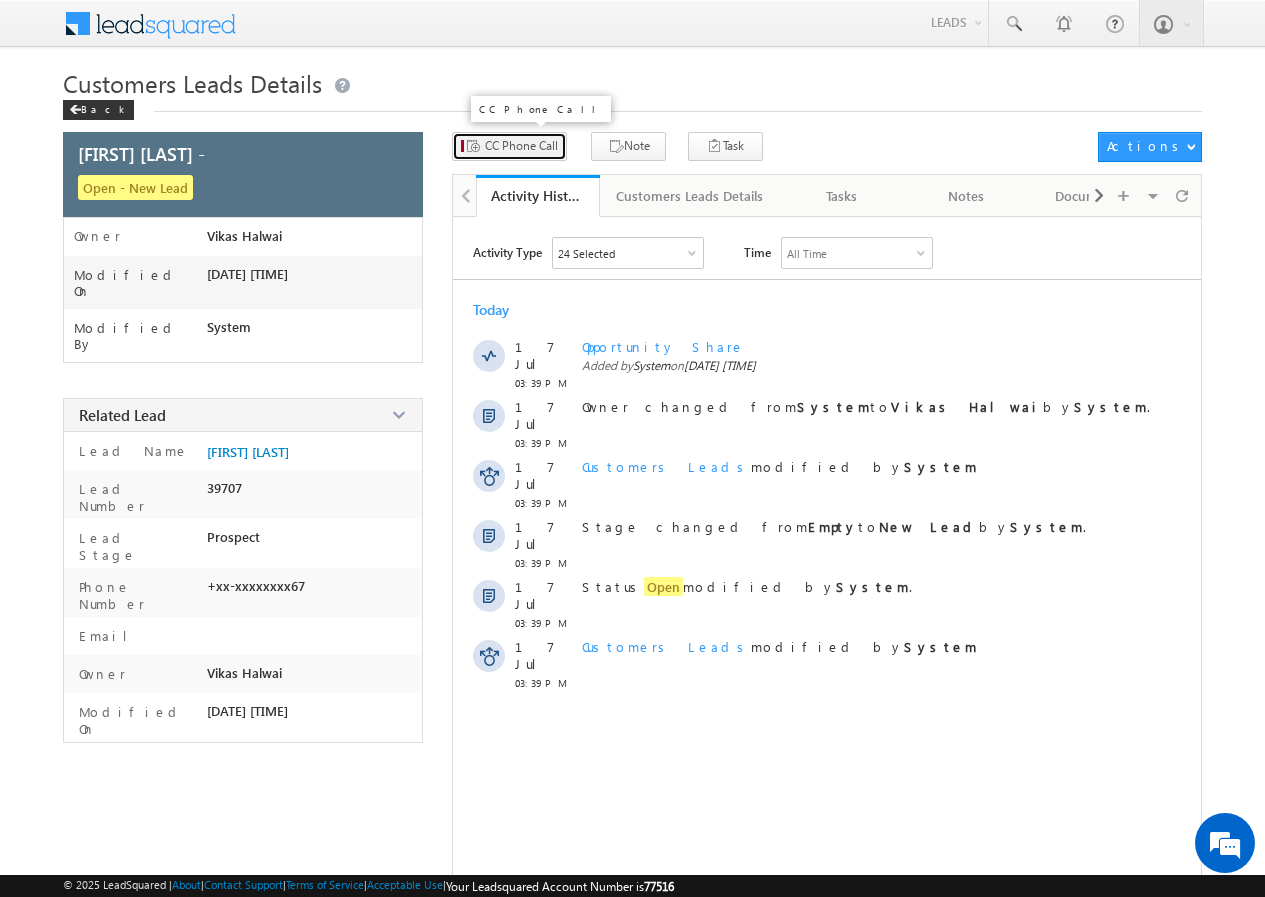 click on "CC Phone Call" at bounding box center [521, 146] 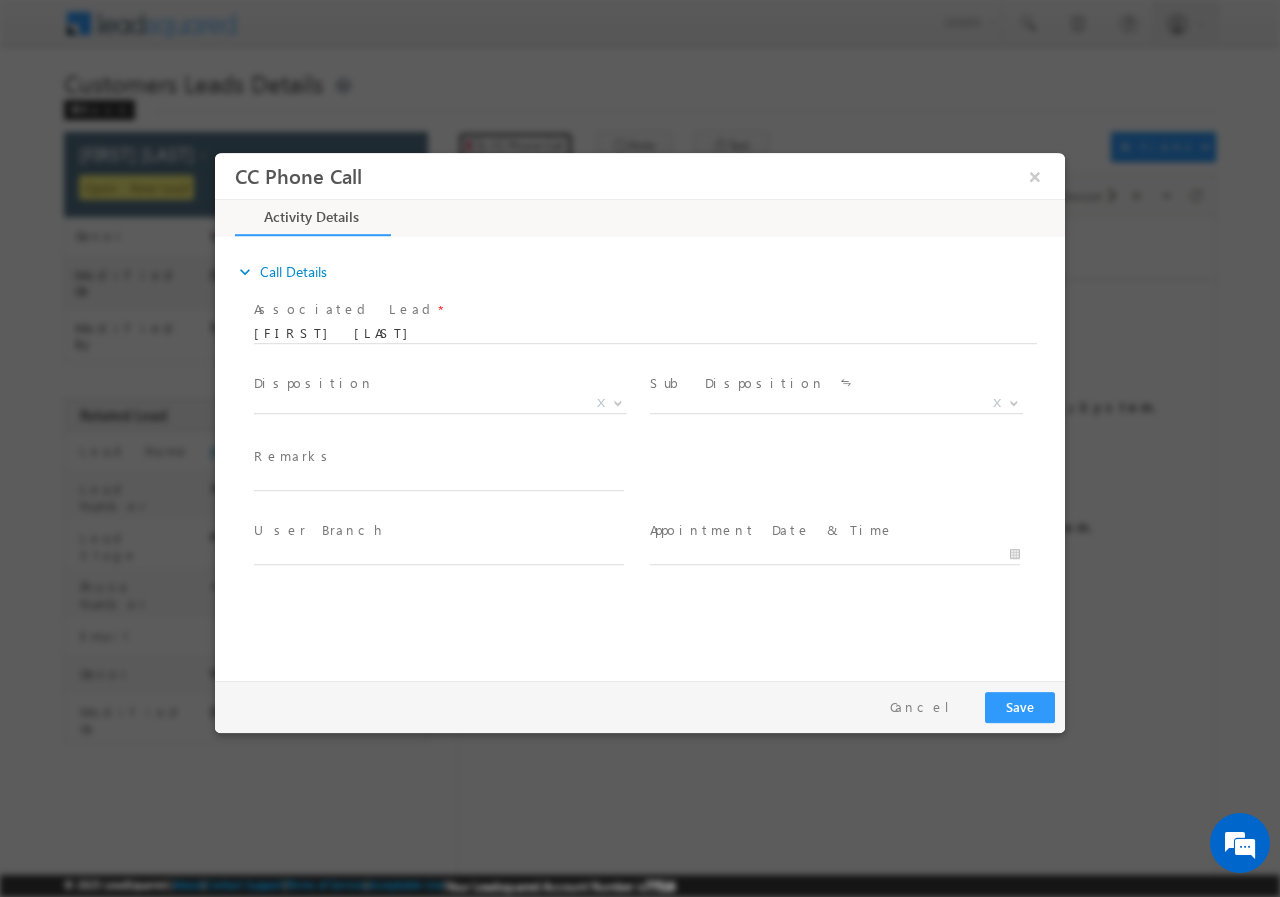 scroll, scrollTop: 0, scrollLeft: 0, axis: both 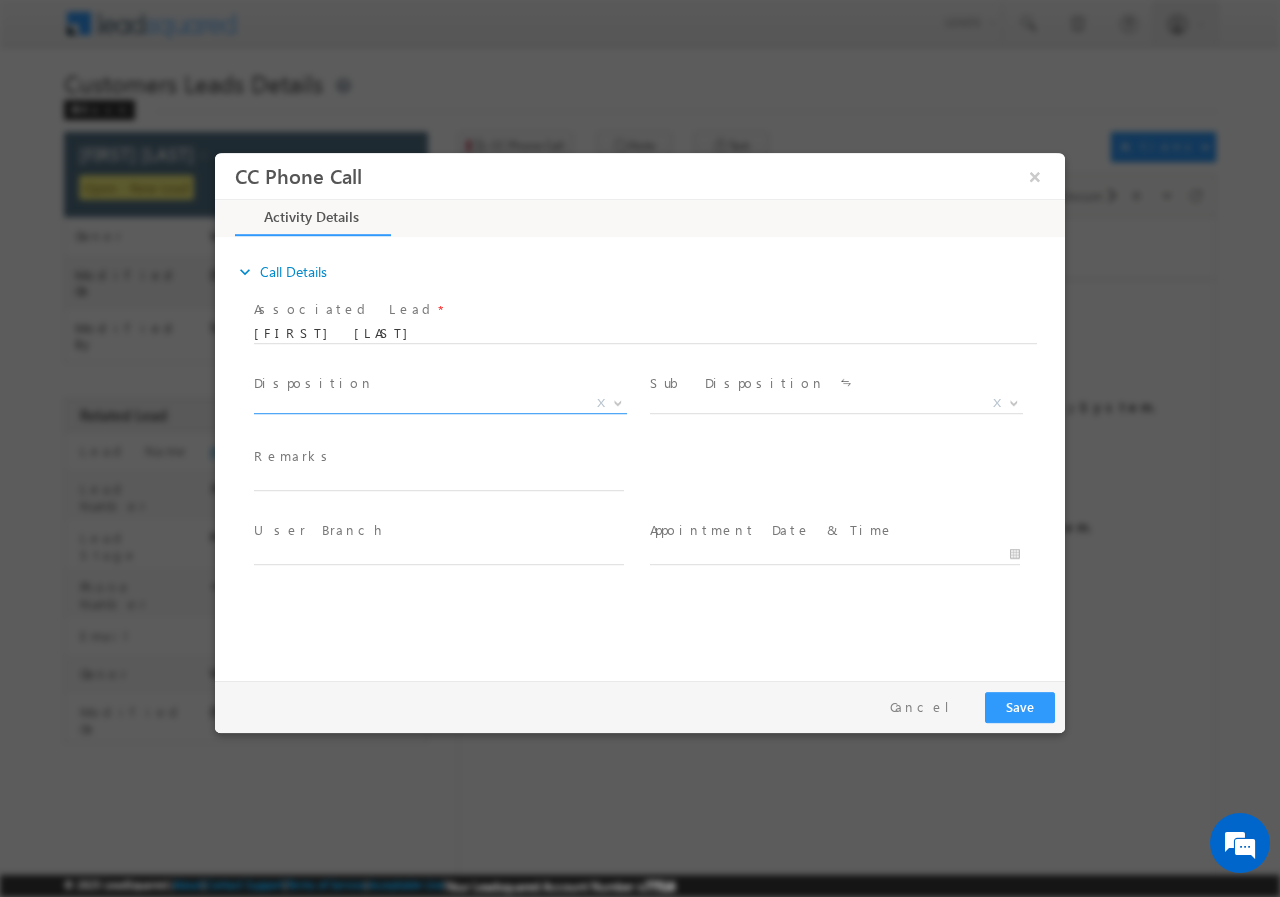 click on "X" at bounding box center [440, 403] 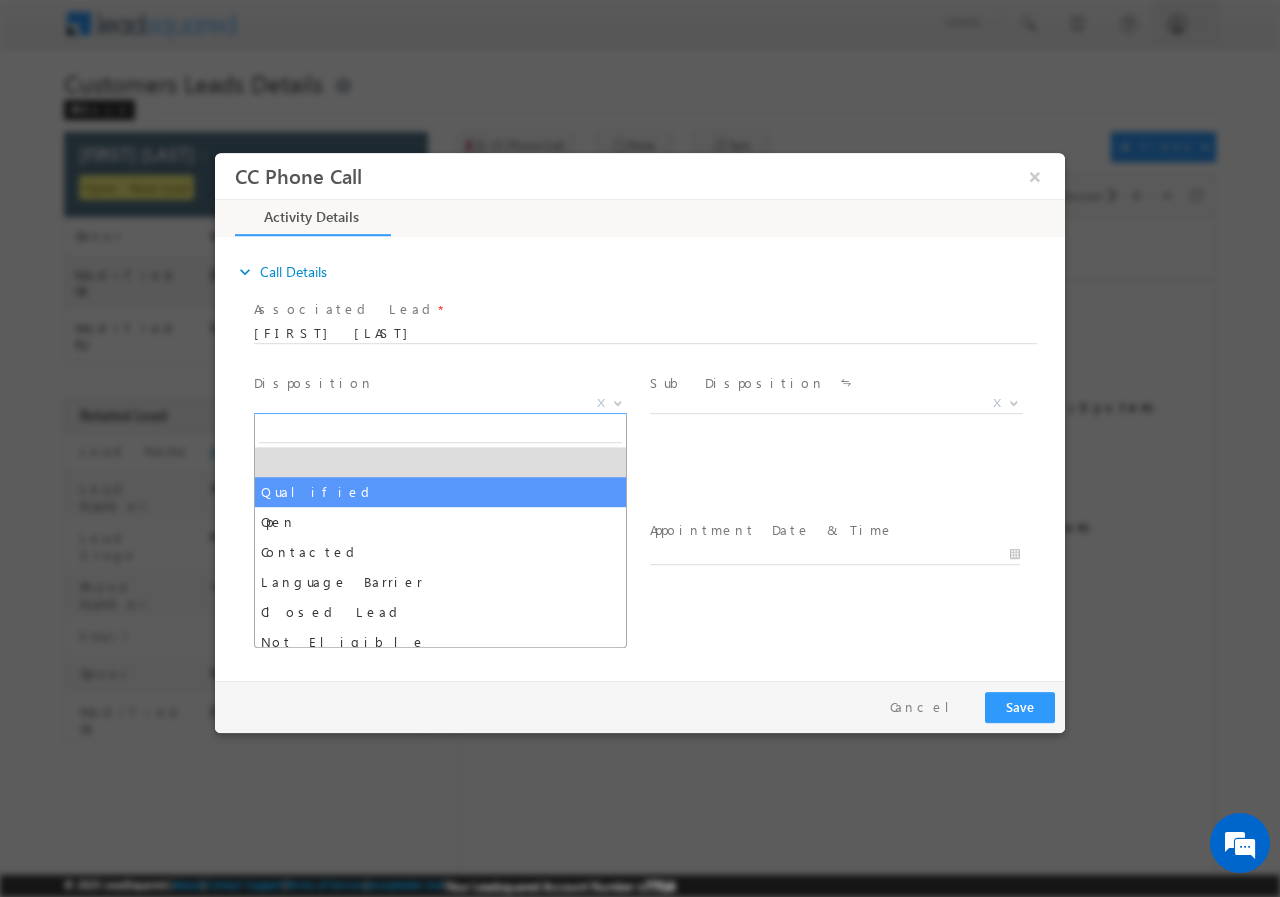 select on "Qualified" 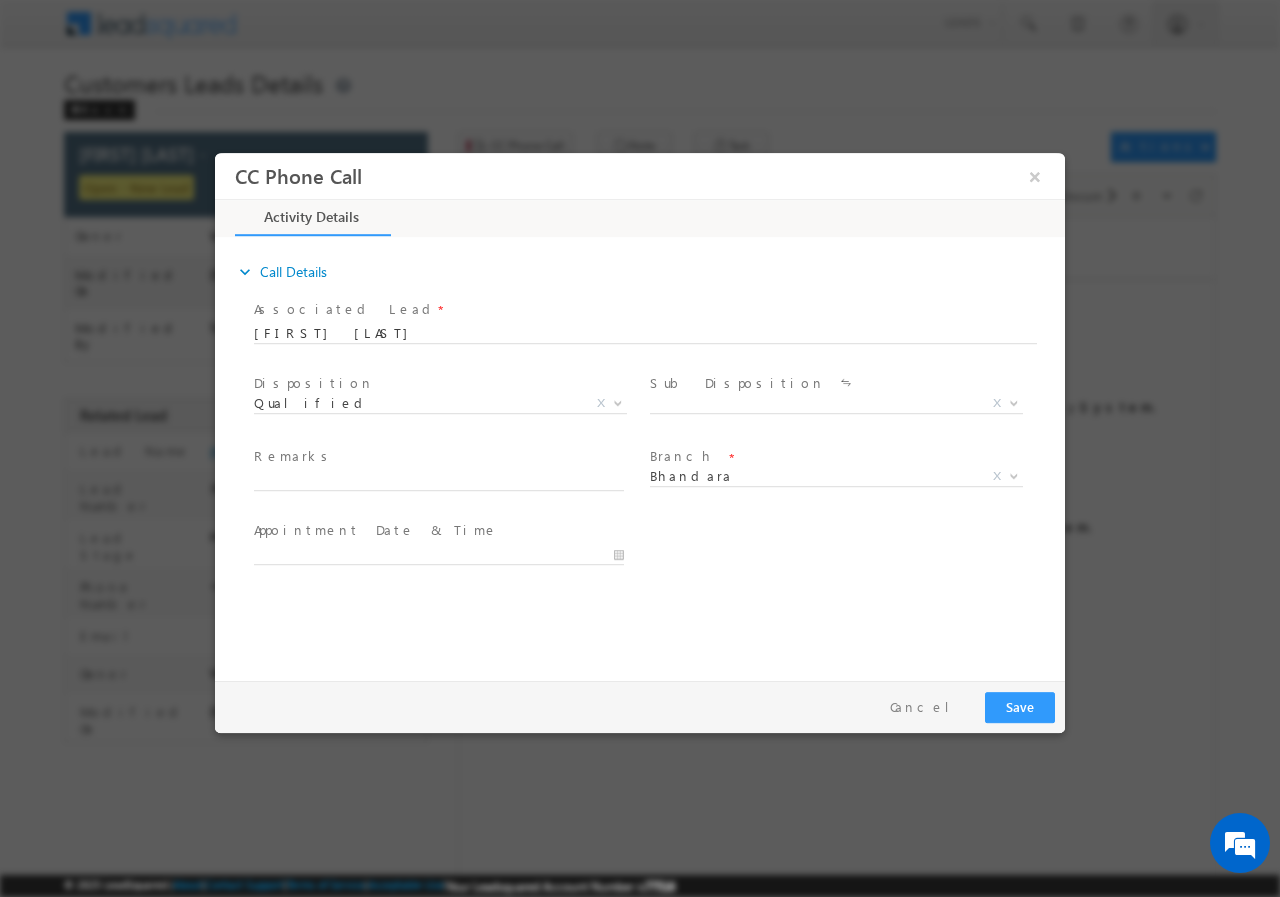 click on "Sub Disposition" at bounding box center (737, 382) 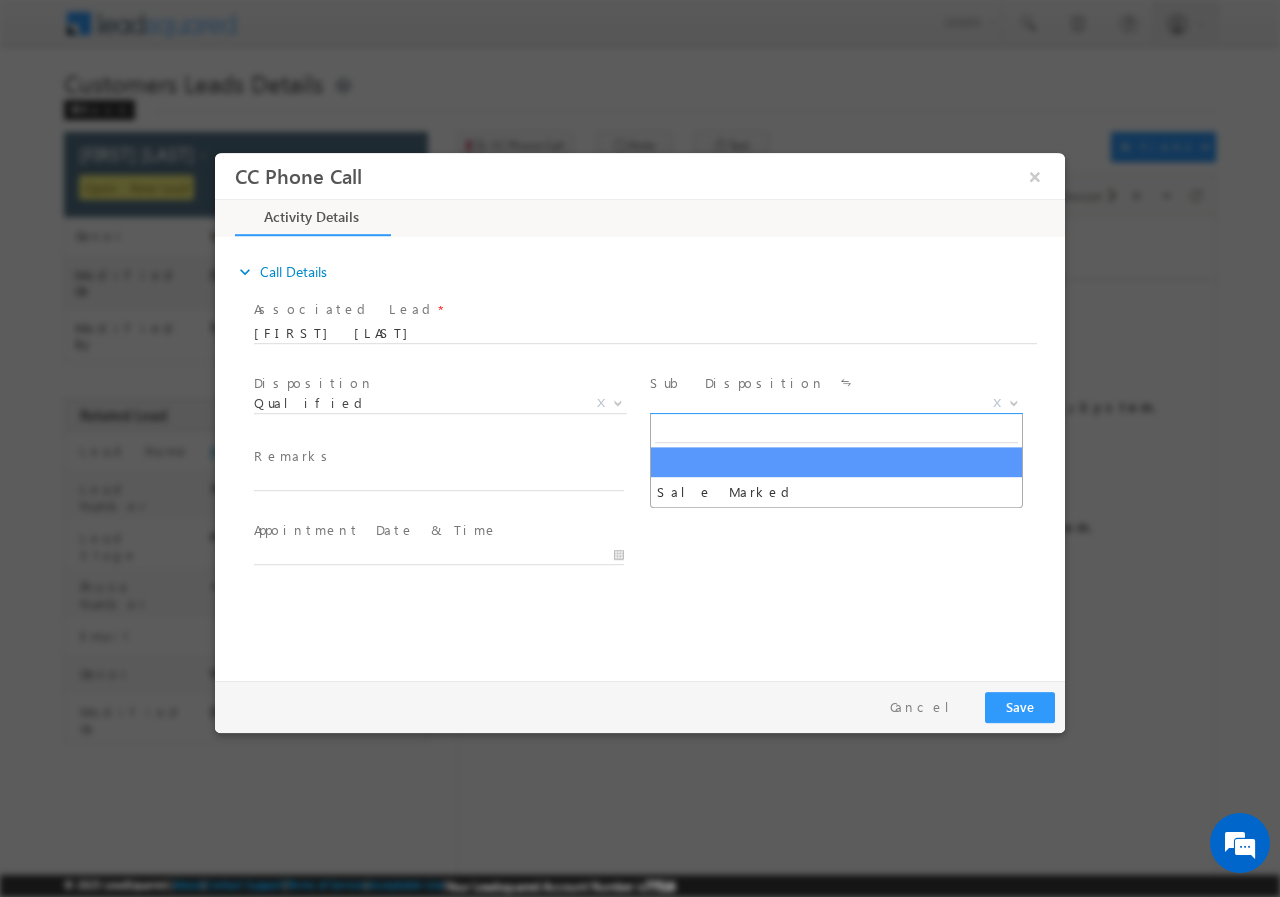 drag, startPoint x: 695, startPoint y: 394, endPoint x: 693, endPoint y: 415, distance: 21.095022 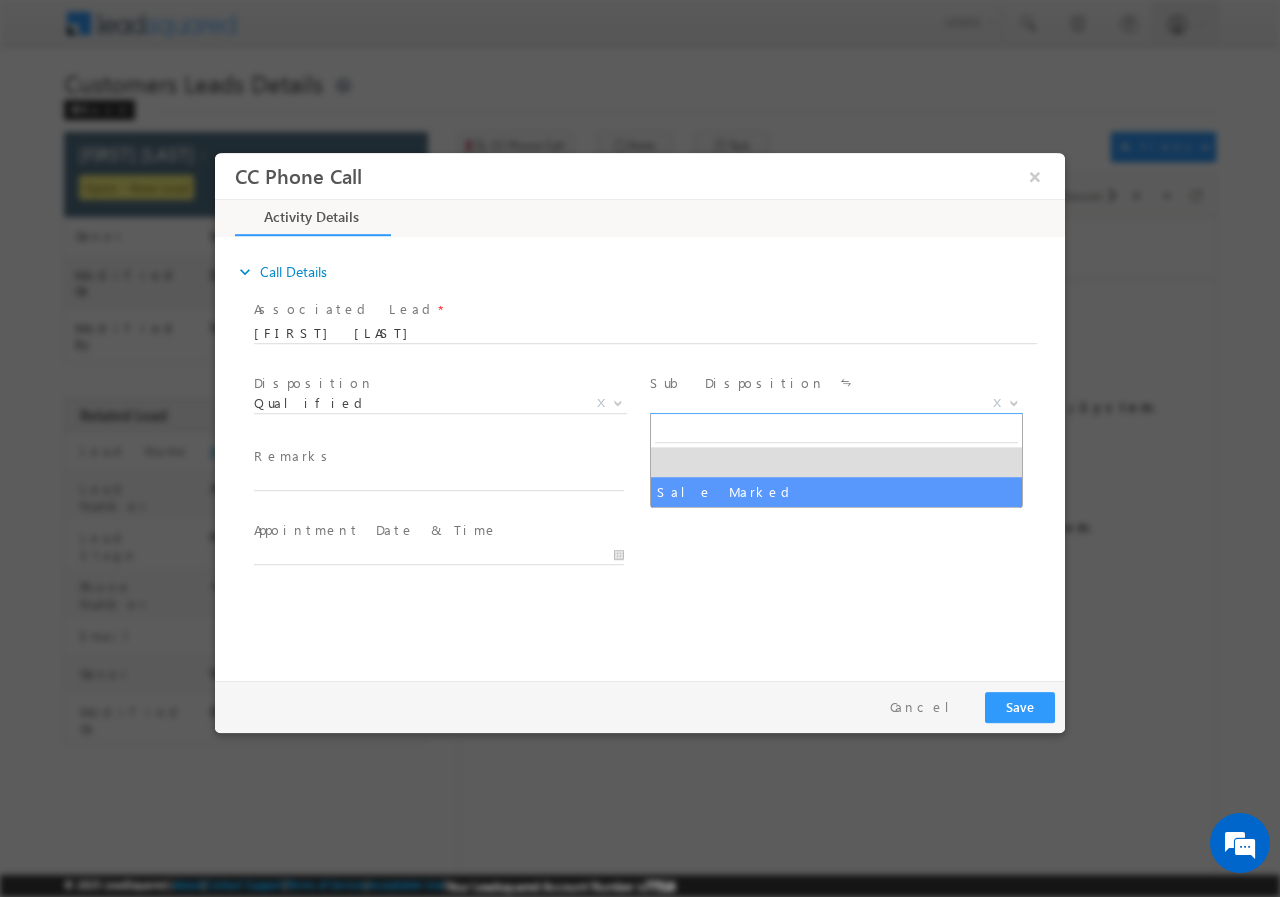 select on "Sale Marked" 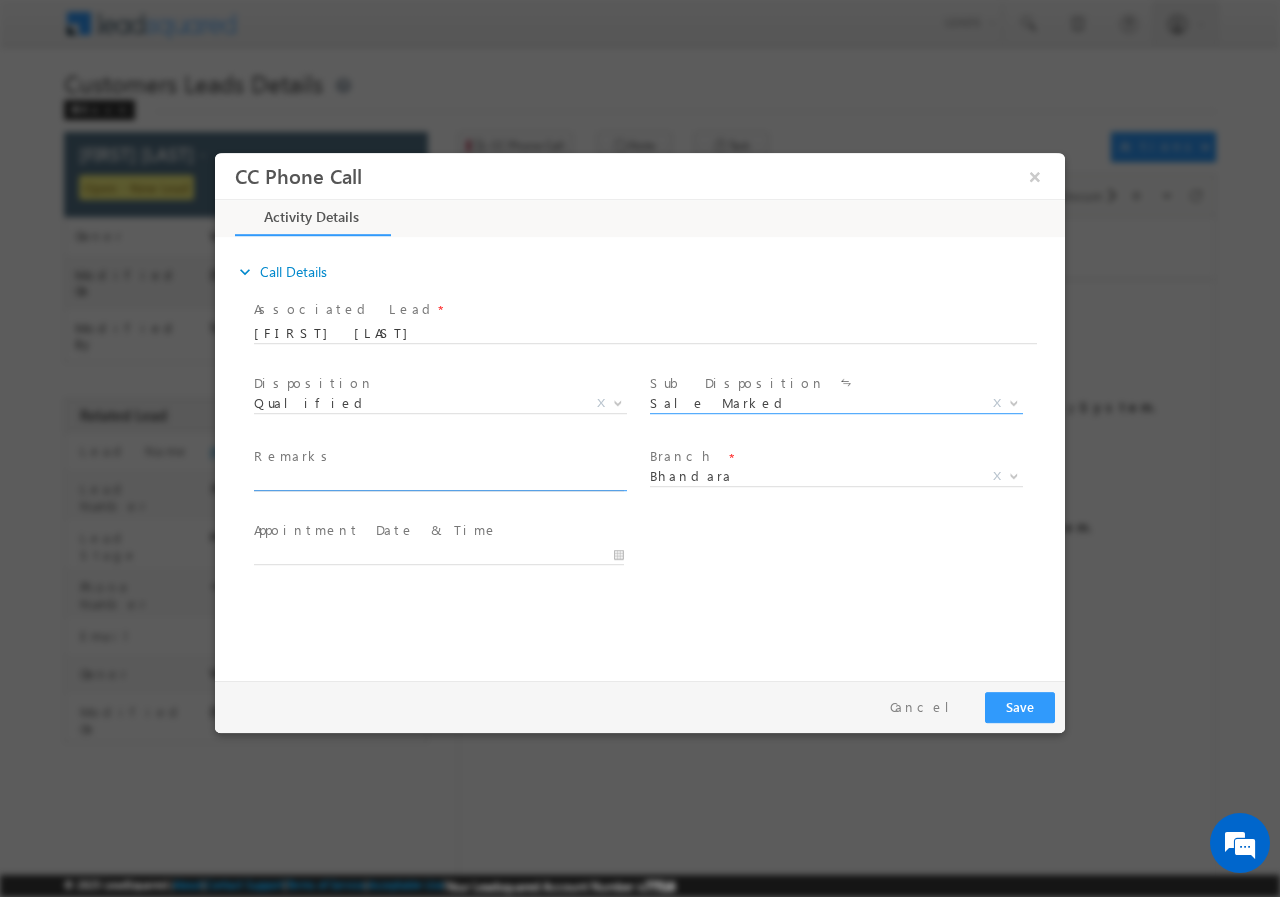 click at bounding box center (439, 480) 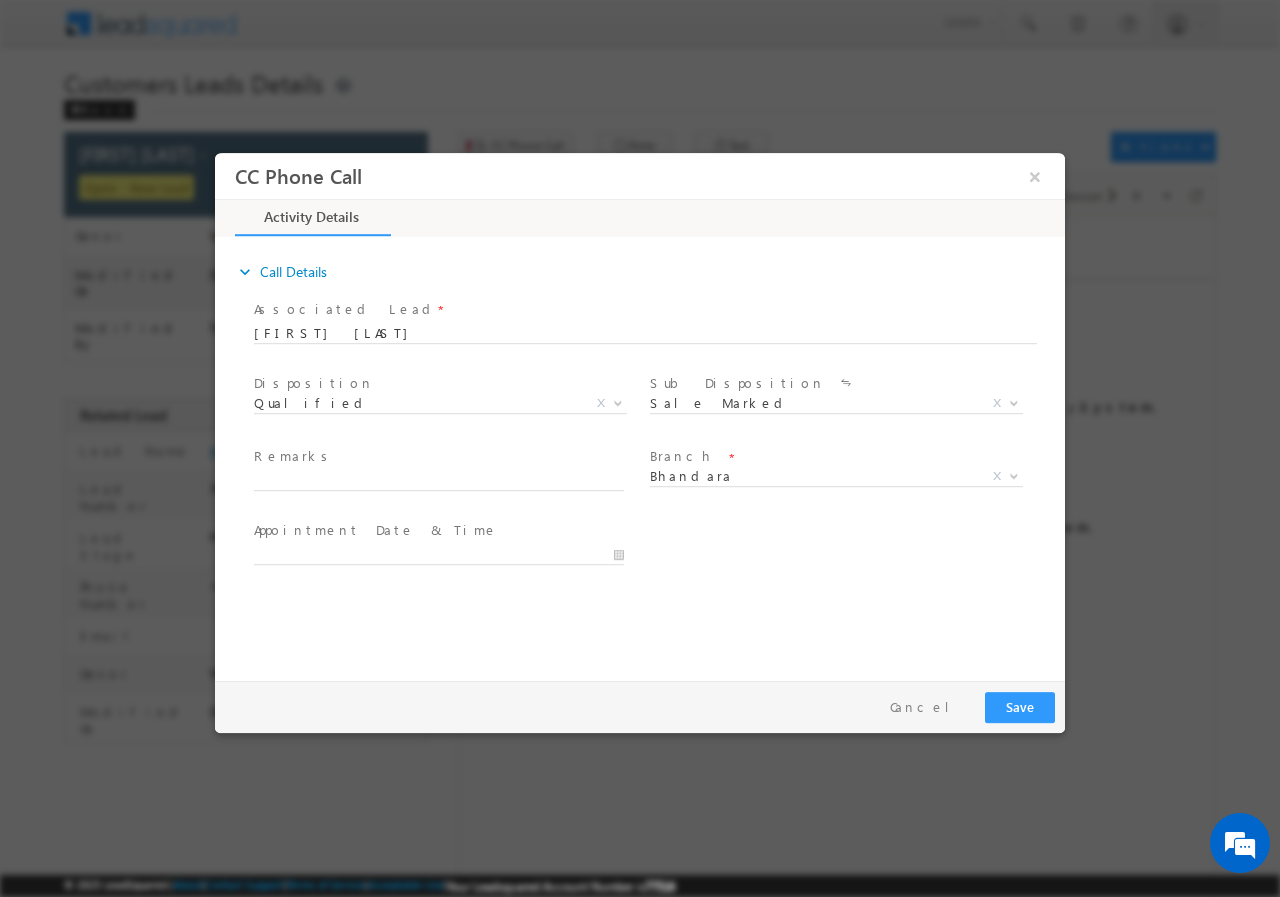 scroll, scrollTop: 0, scrollLeft: 0, axis: both 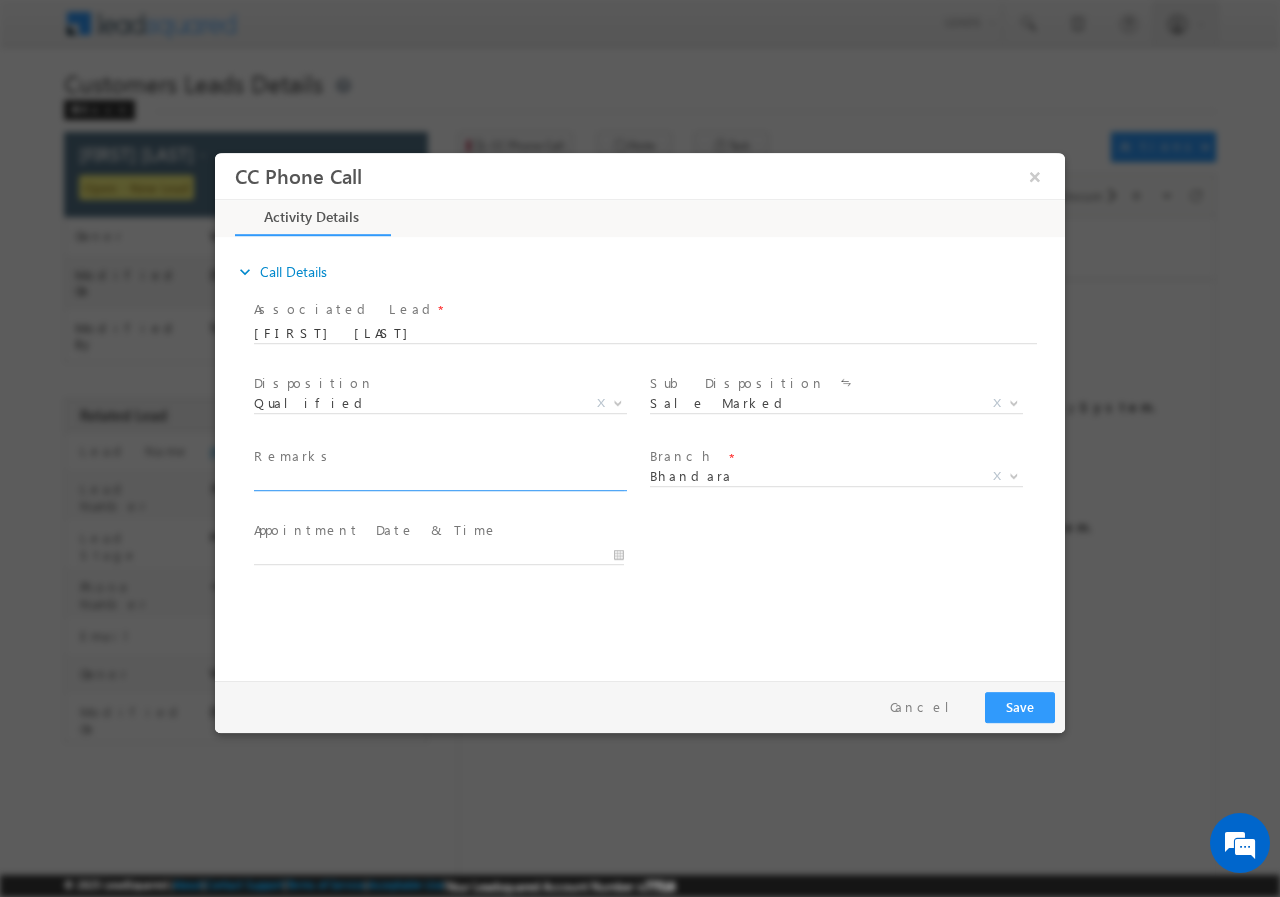 paste on "614998//8888404967//VB3_170725// Shri Mahadeo Ganaji Samarita// RENOVATION// LOAN REQ- 5L//  AGE-62//CO-APP- TEJAS(SON)-  SELF EMP-50K//AGE-32// 441802- BHANDARA// Cx IS READY TO MEET RM TOMORROW 12 P" 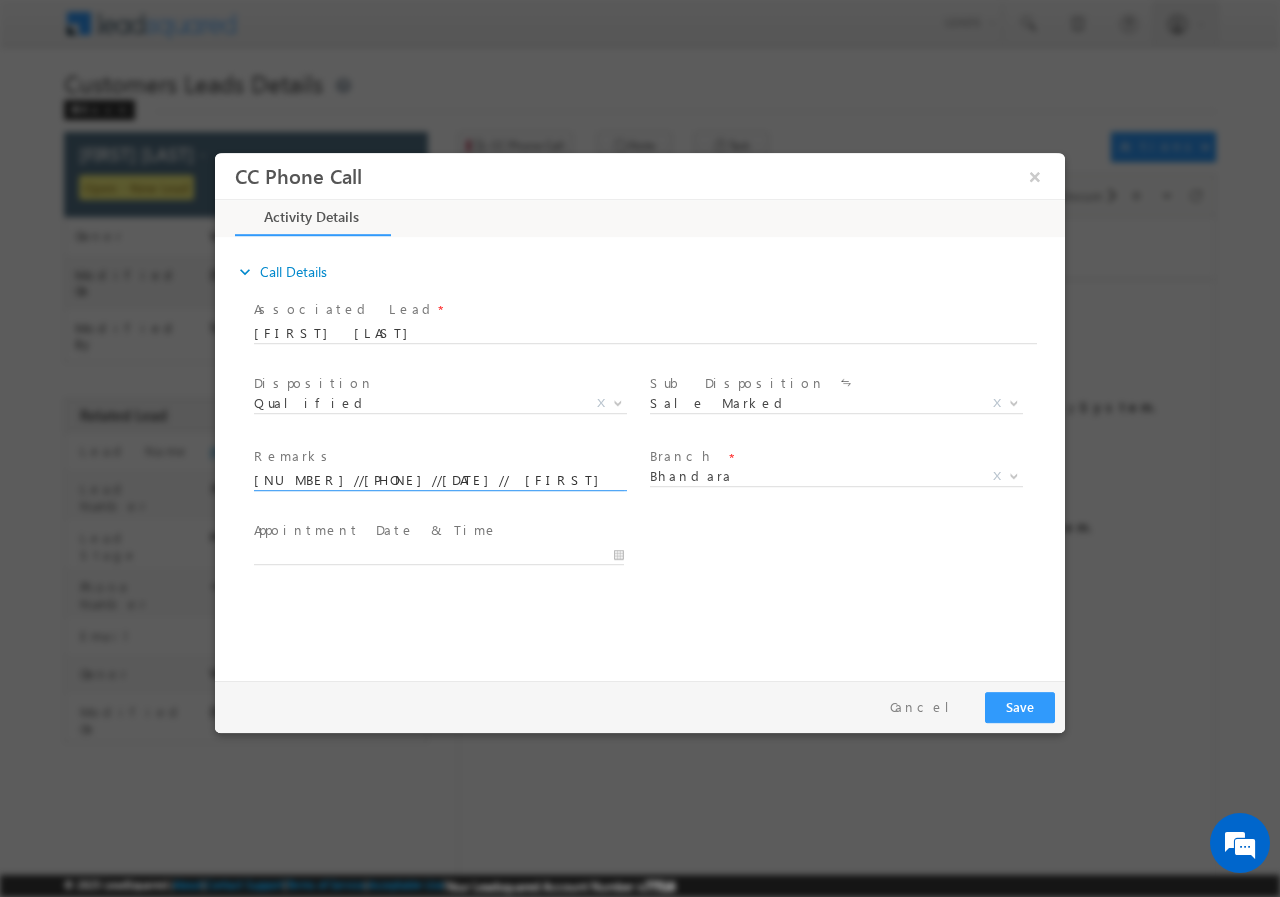 scroll, scrollTop: 0, scrollLeft: 974, axis: horizontal 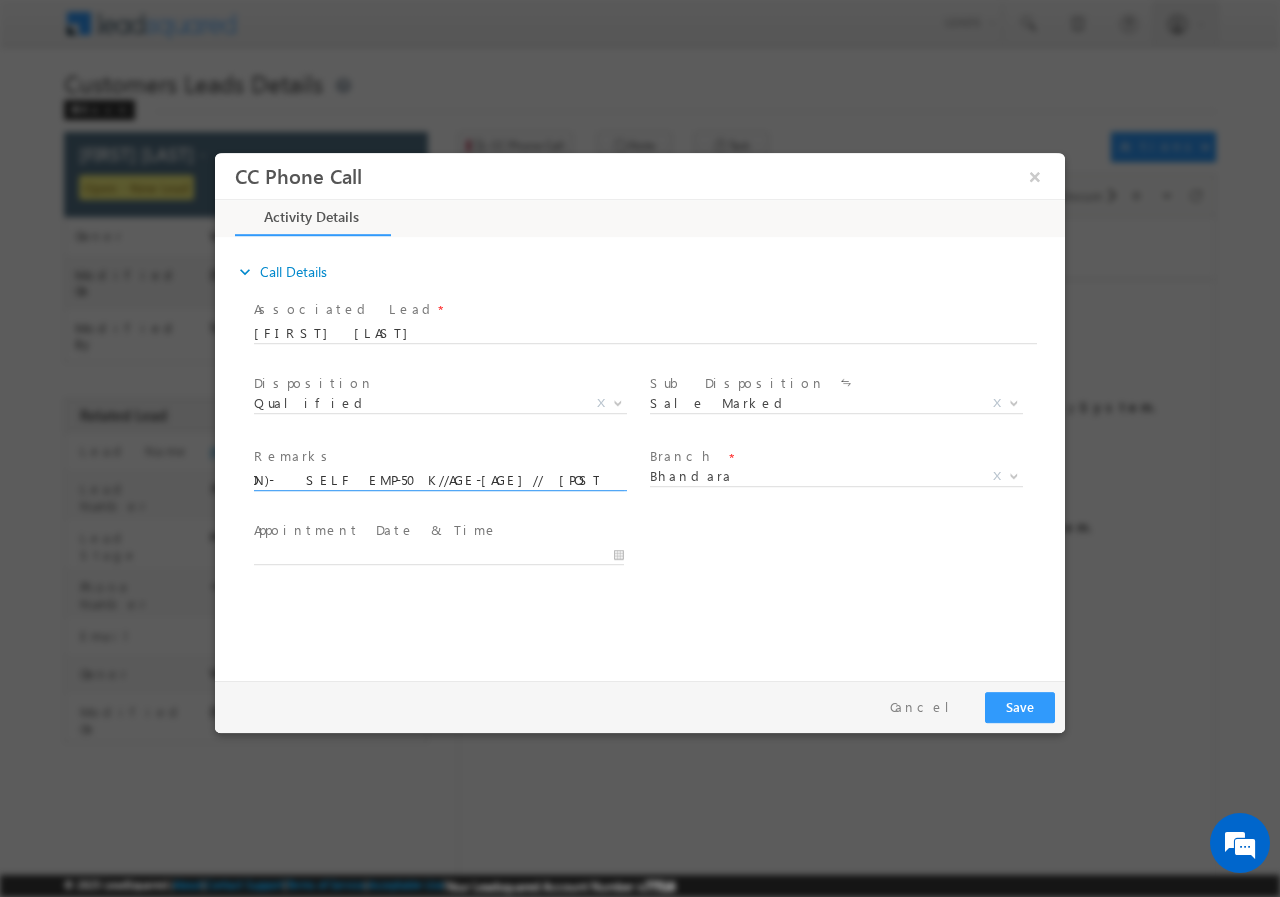 type on "614998//8888404967//VB3_170725// Shri Mahadeo Ganaji Samarita// RENOVATION// LOAN REQ- 5L//  AGE-62//CO-APP- TEJAS(SON)-  SELF EMP-50K//AGE-32// 441802- BHANDARA// Cx IS READY TO MEET RM TOMORROW 12 P" 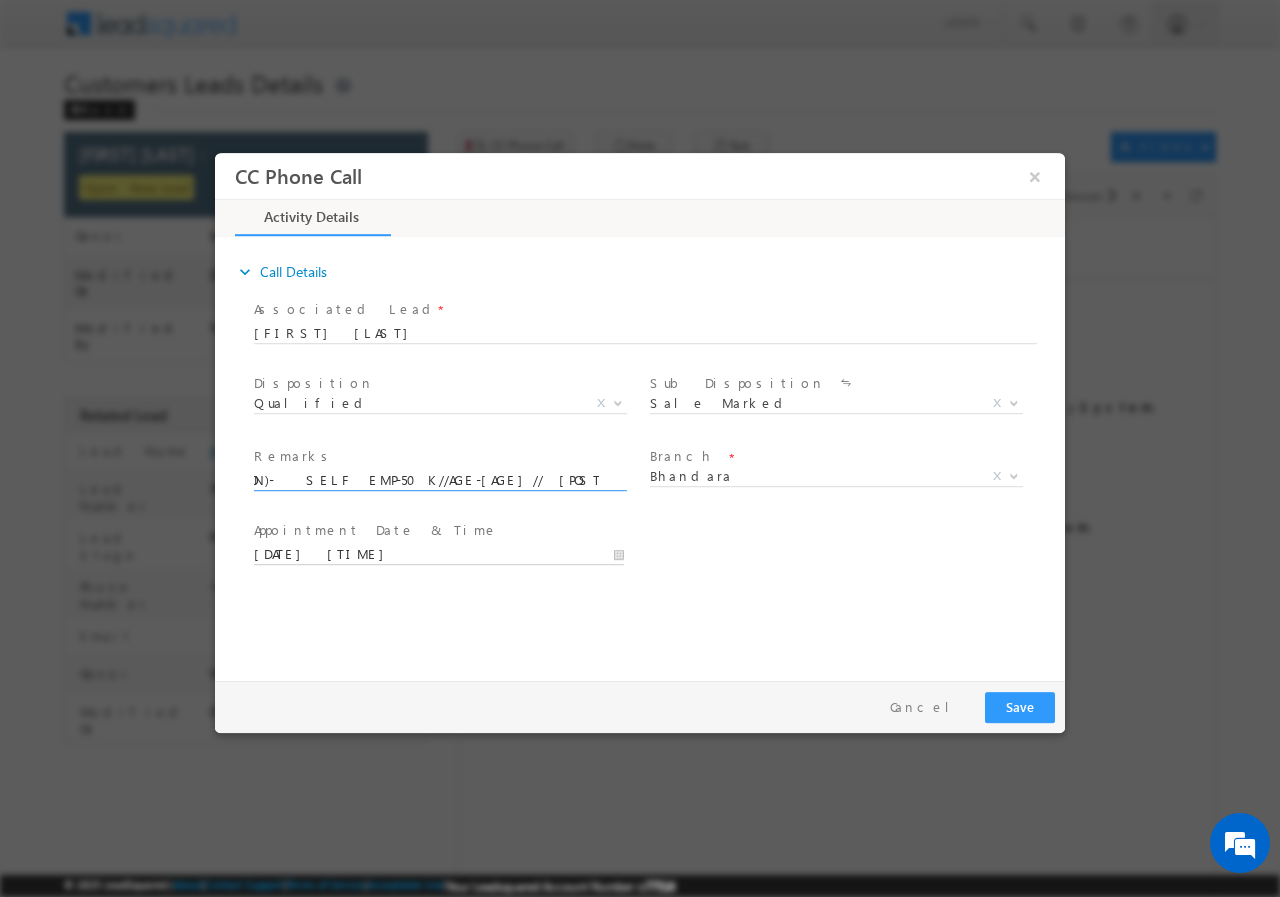 click on "07/17/2025 6:55 PM" at bounding box center (439, 554) 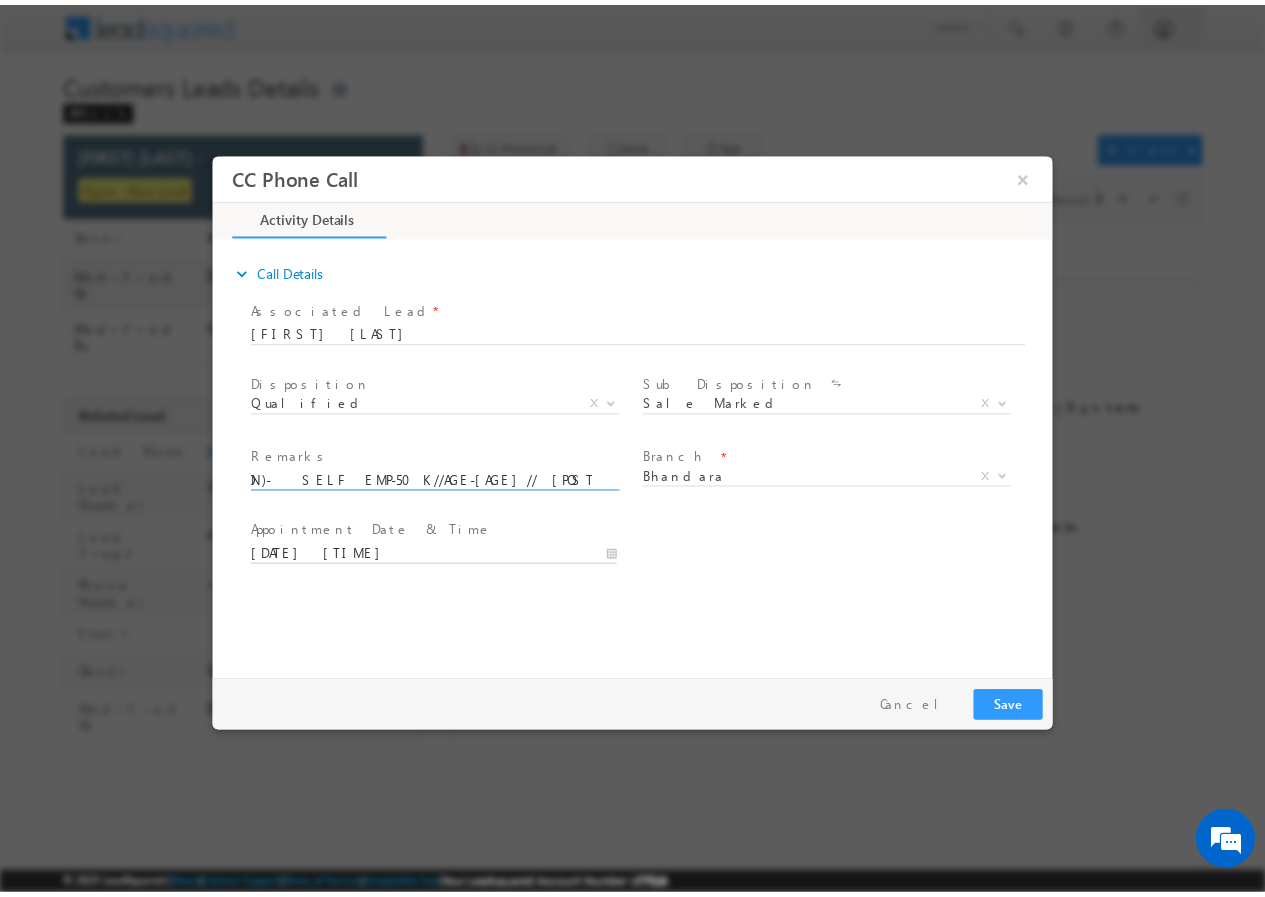 scroll, scrollTop: 0, scrollLeft: 0, axis: both 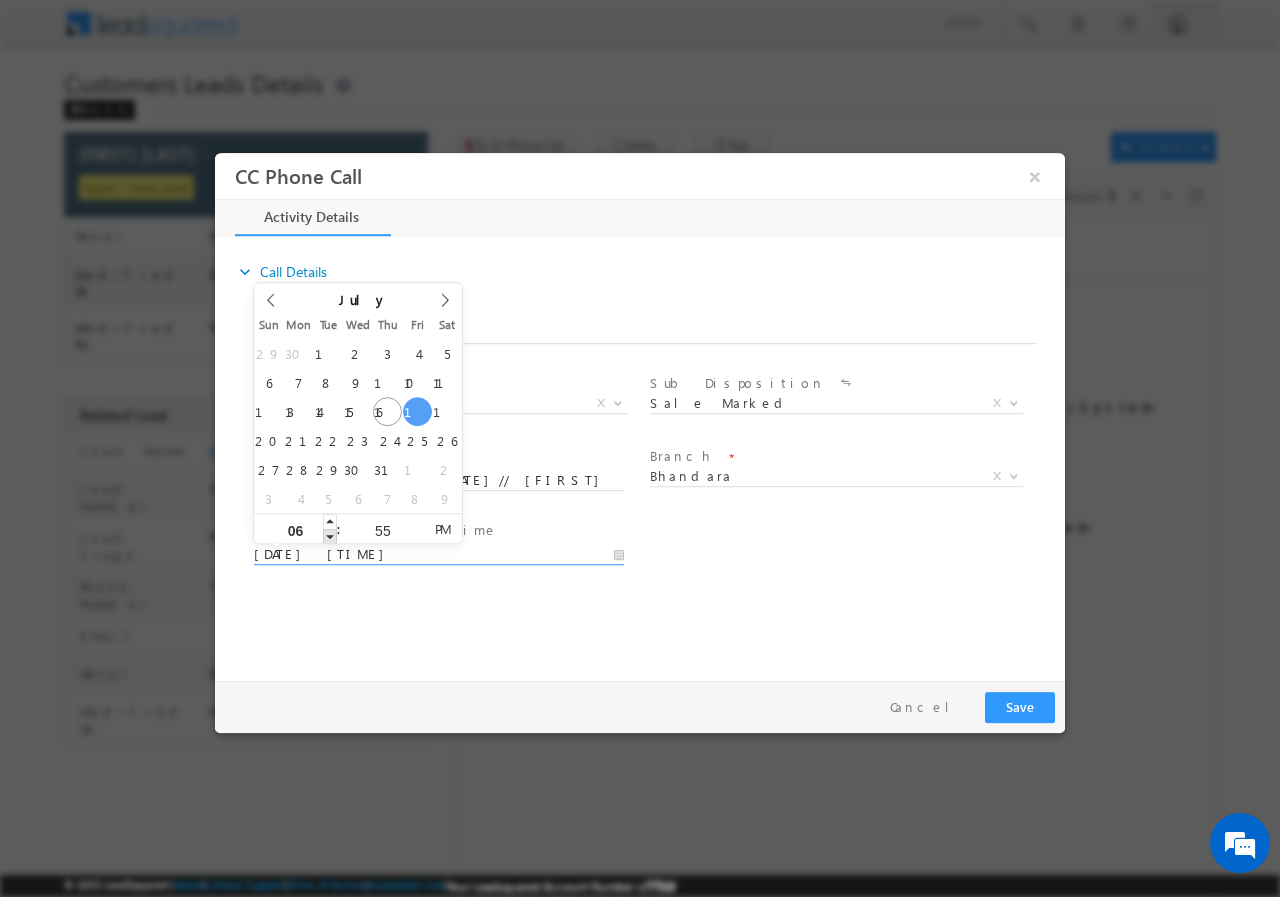 type on "07/18/2025 5:55 PM" 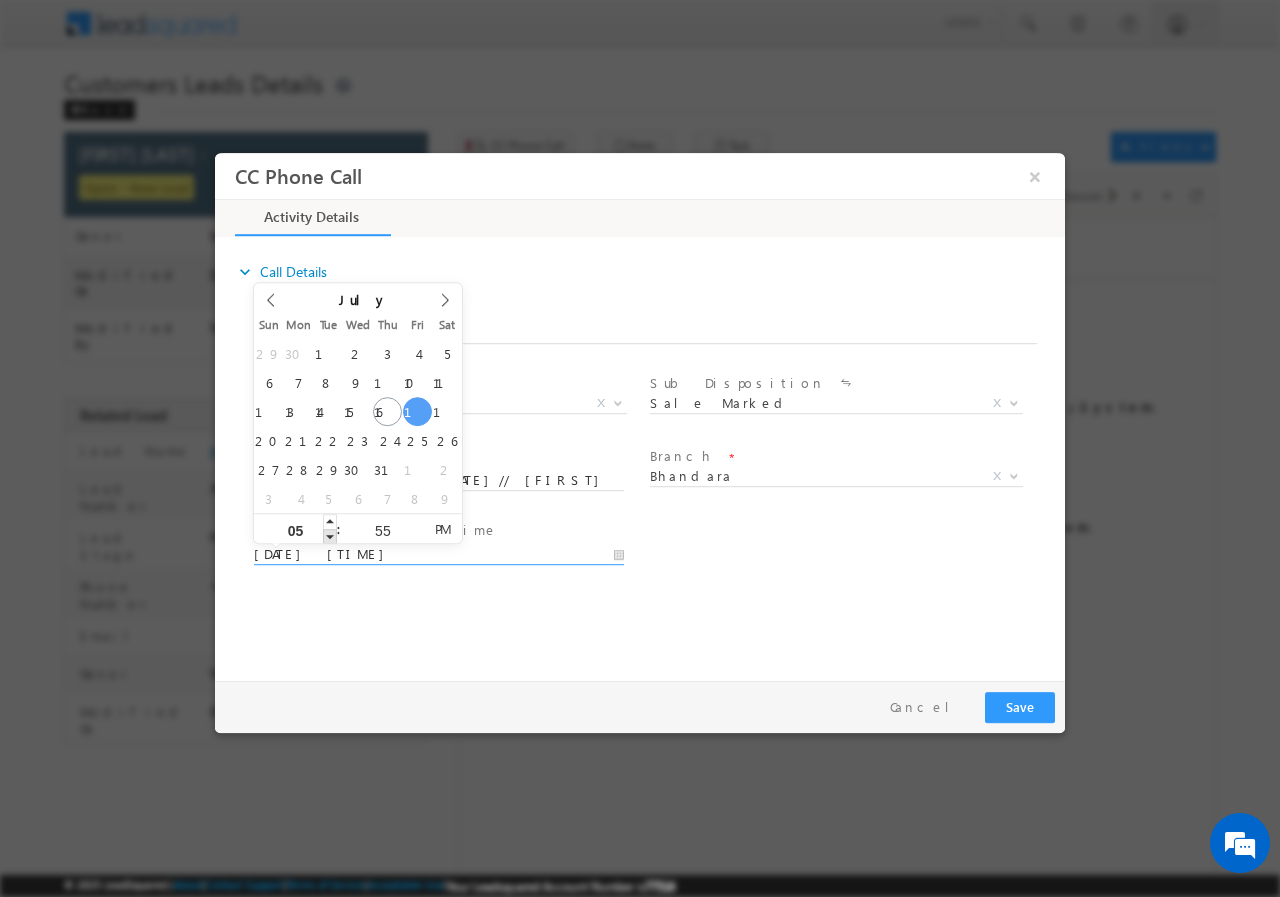 click at bounding box center [330, 535] 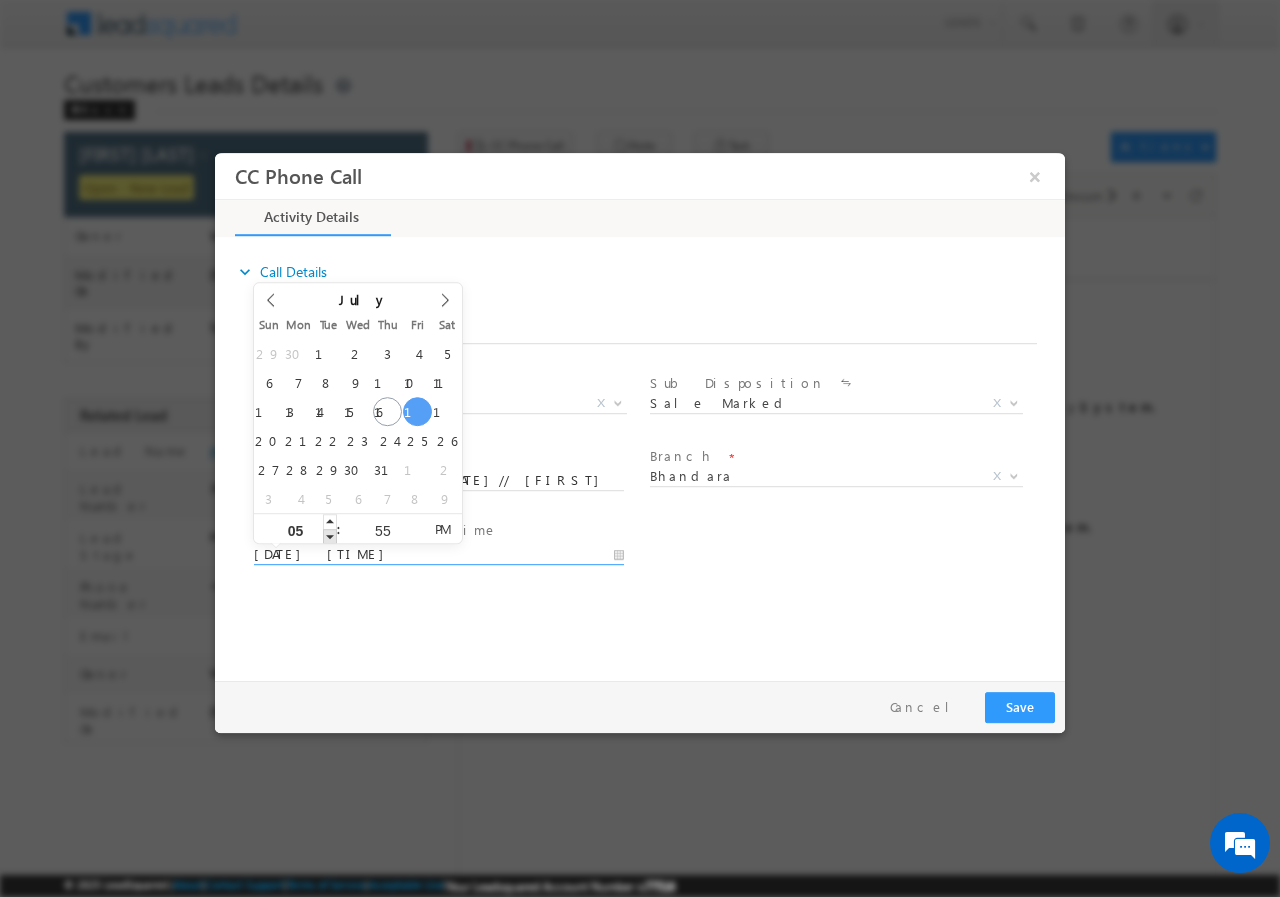 type on "07/18/2025 4:55 PM" 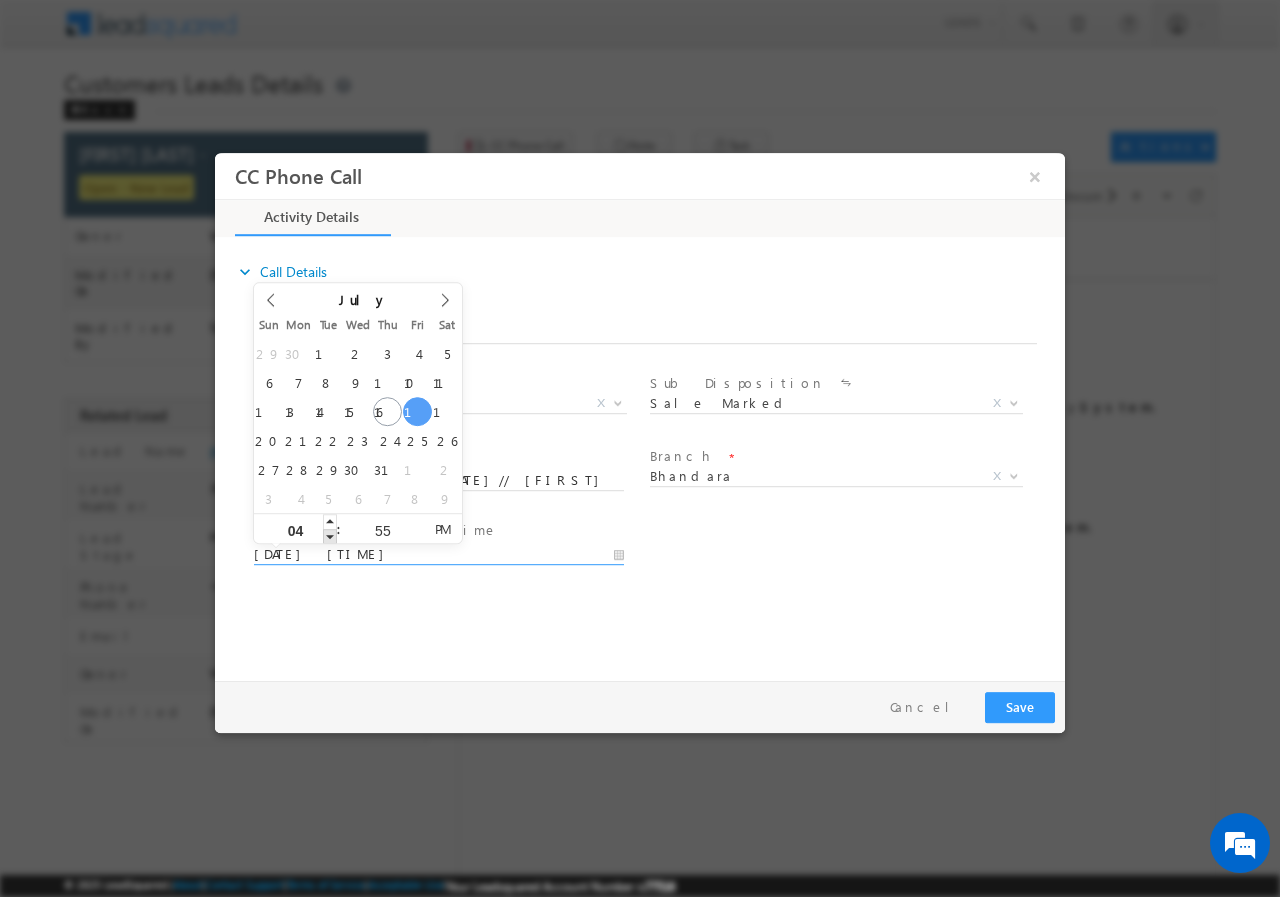 click at bounding box center [330, 535] 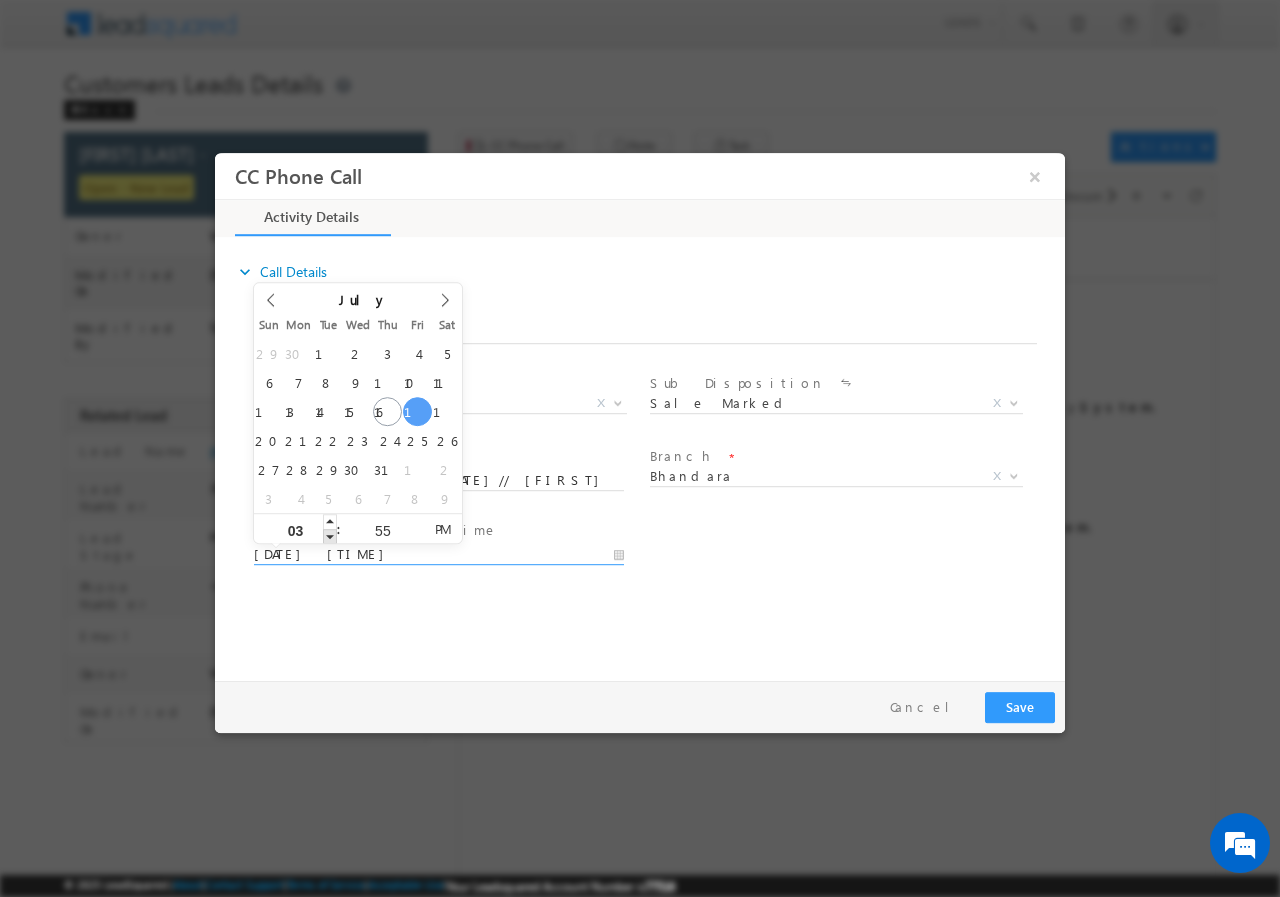 click at bounding box center (330, 535) 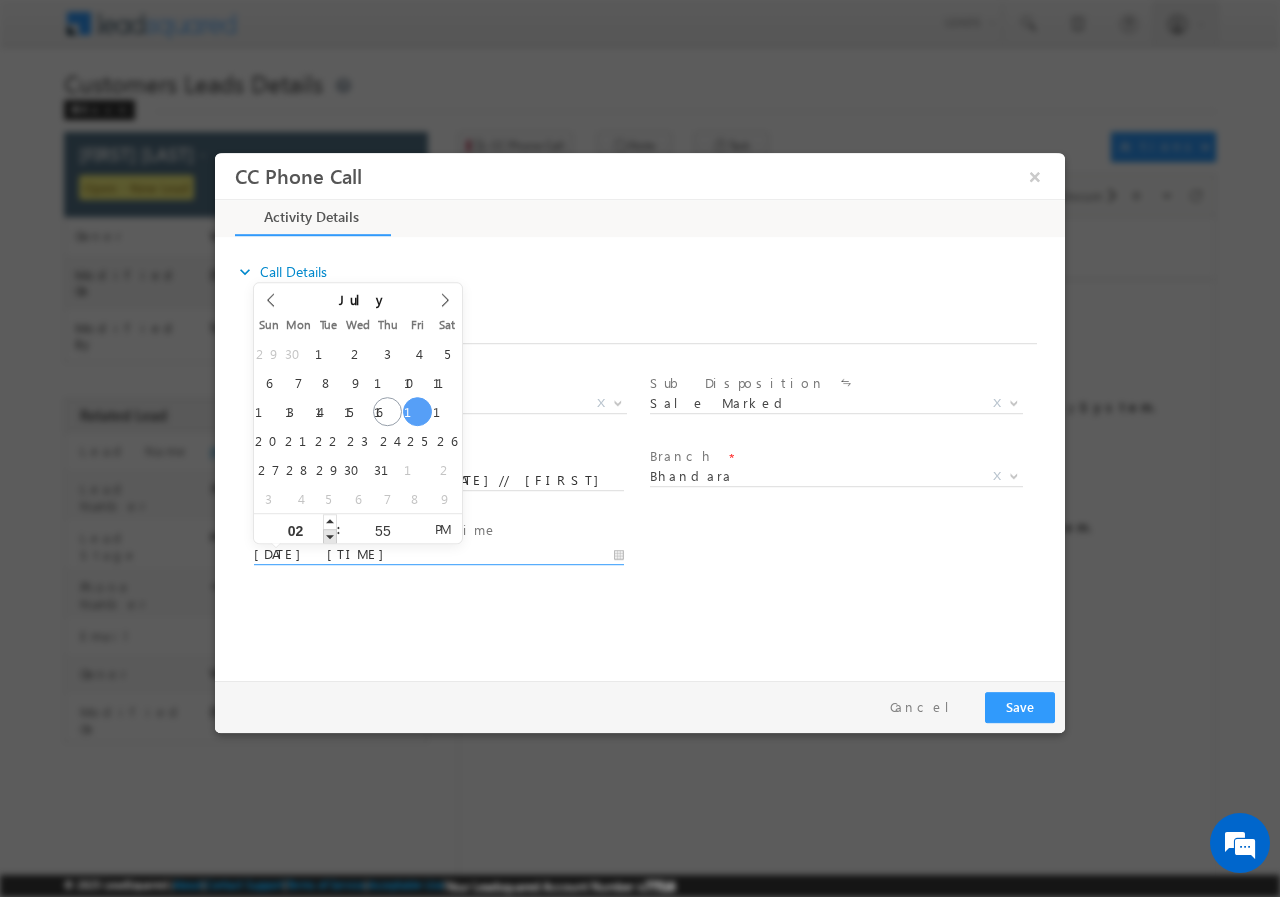 click at bounding box center (330, 535) 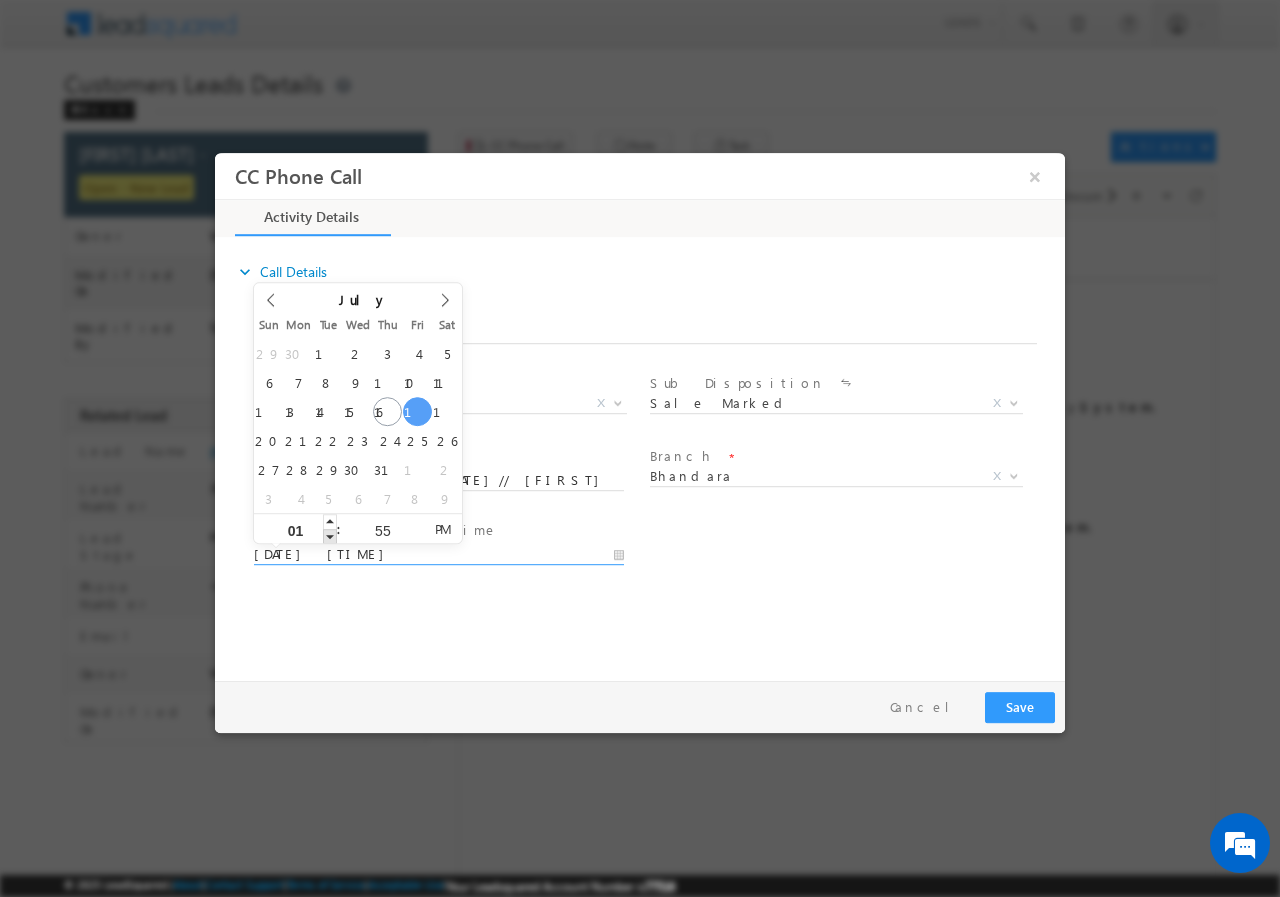 click at bounding box center [330, 535] 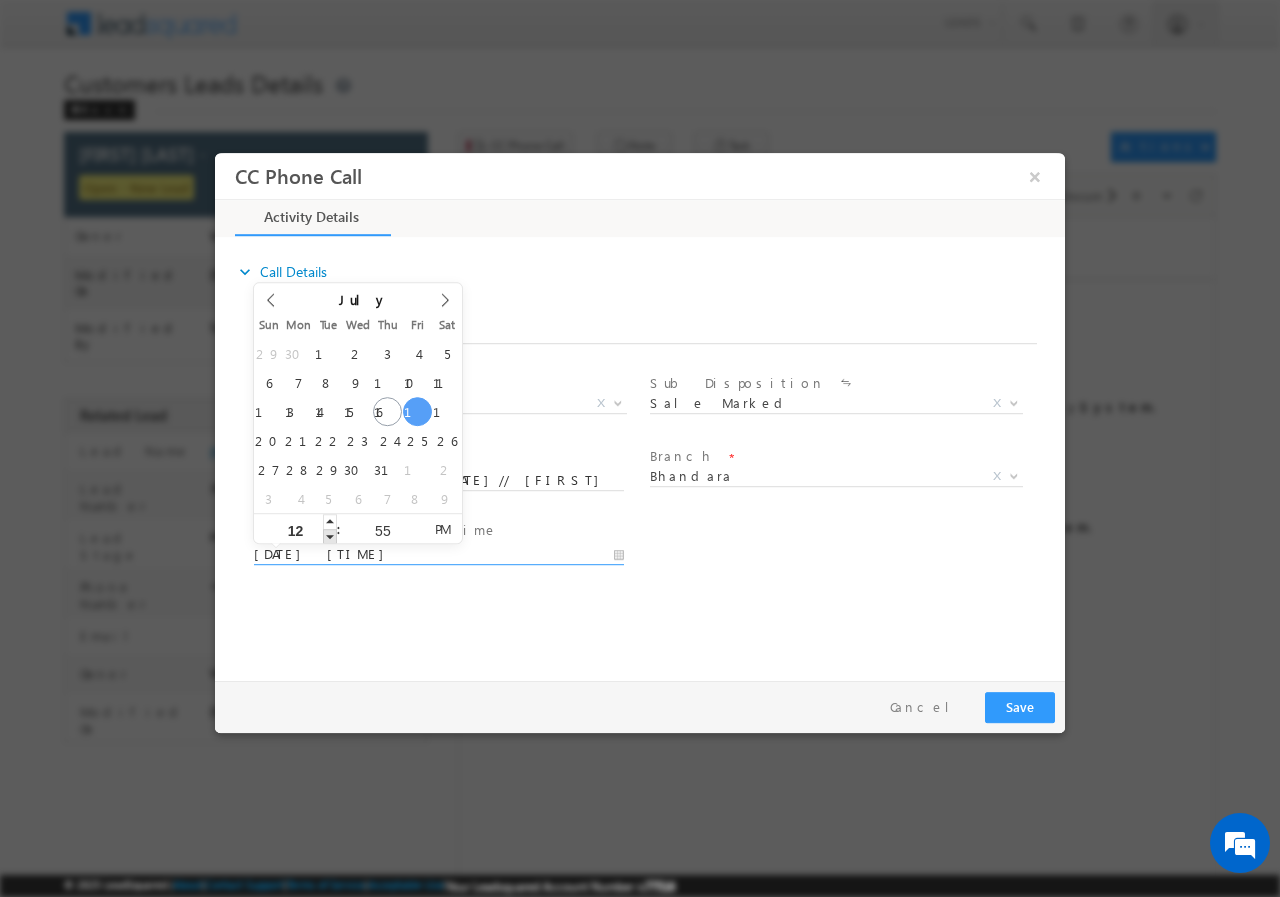 click at bounding box center (330, 535) 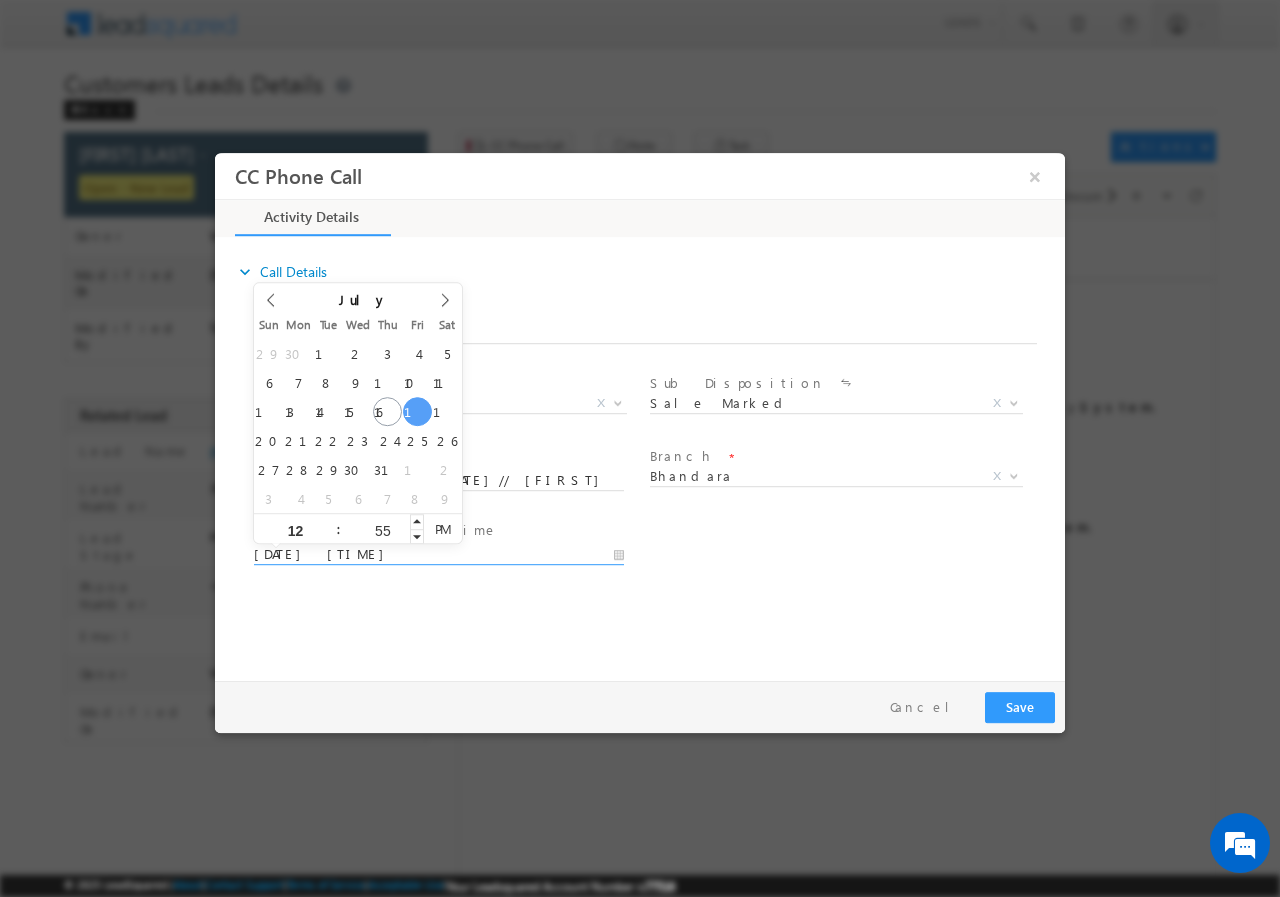 click on "55" at bounding box center (382, 529) 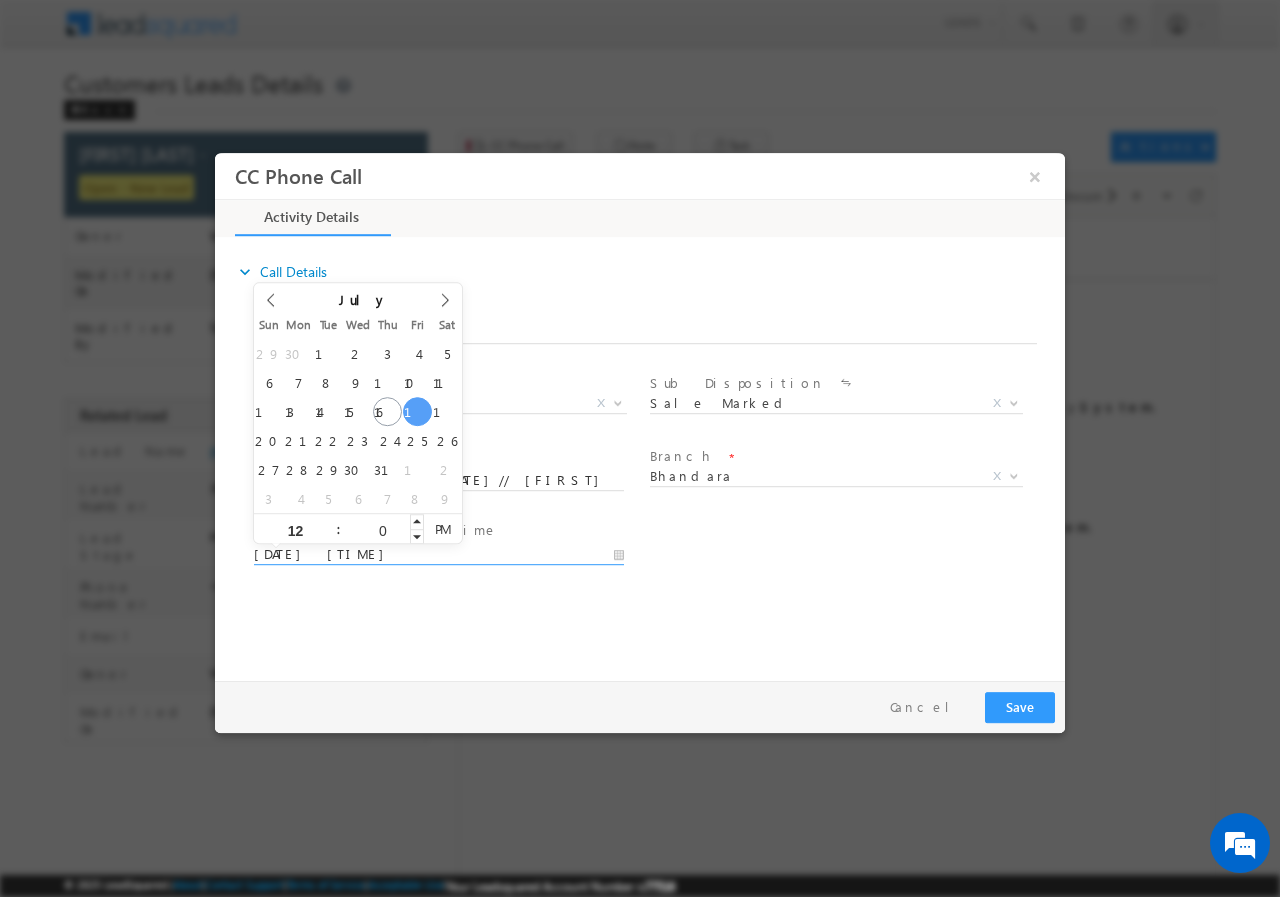 type on "00" 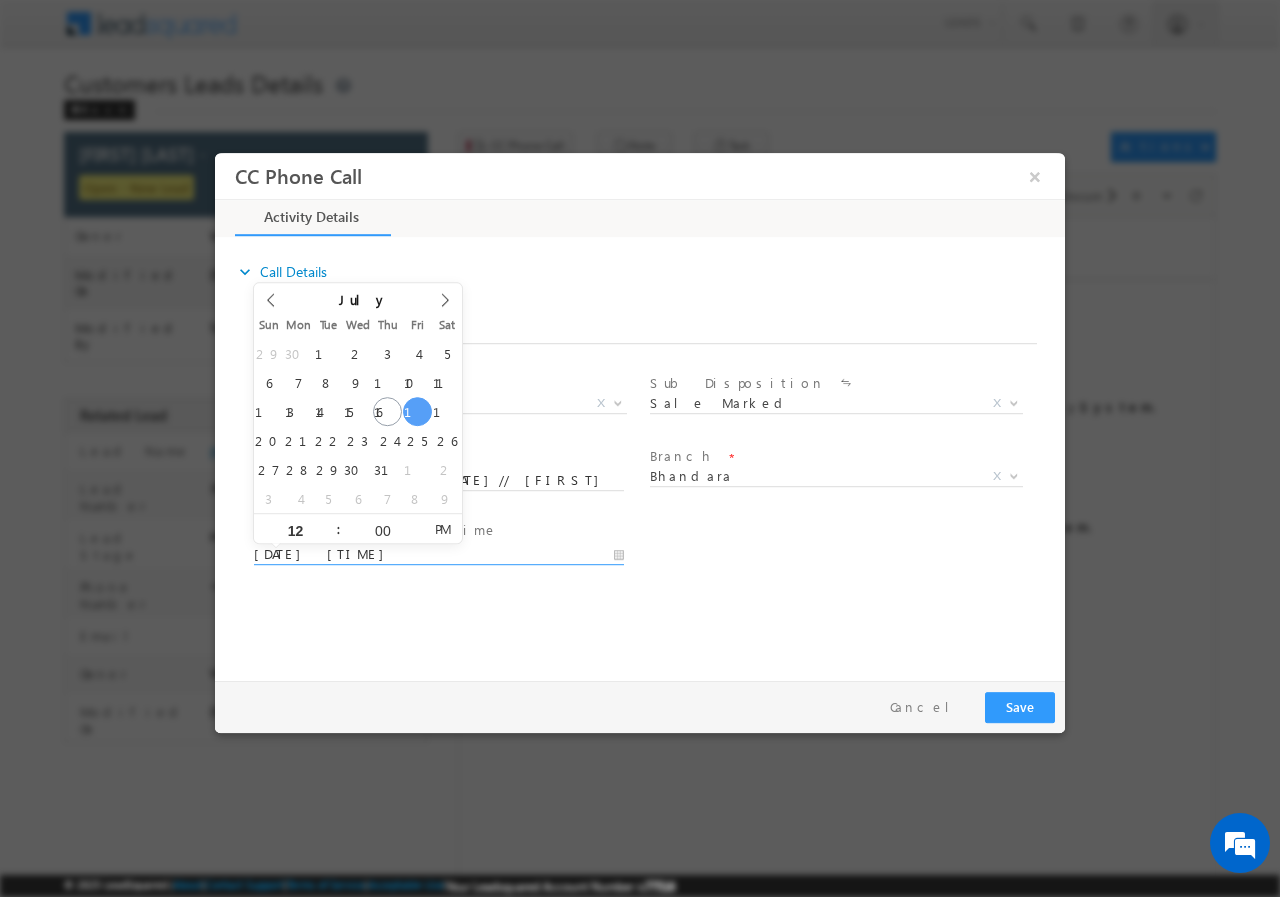 type on "07/18/2025 12:00 PM" 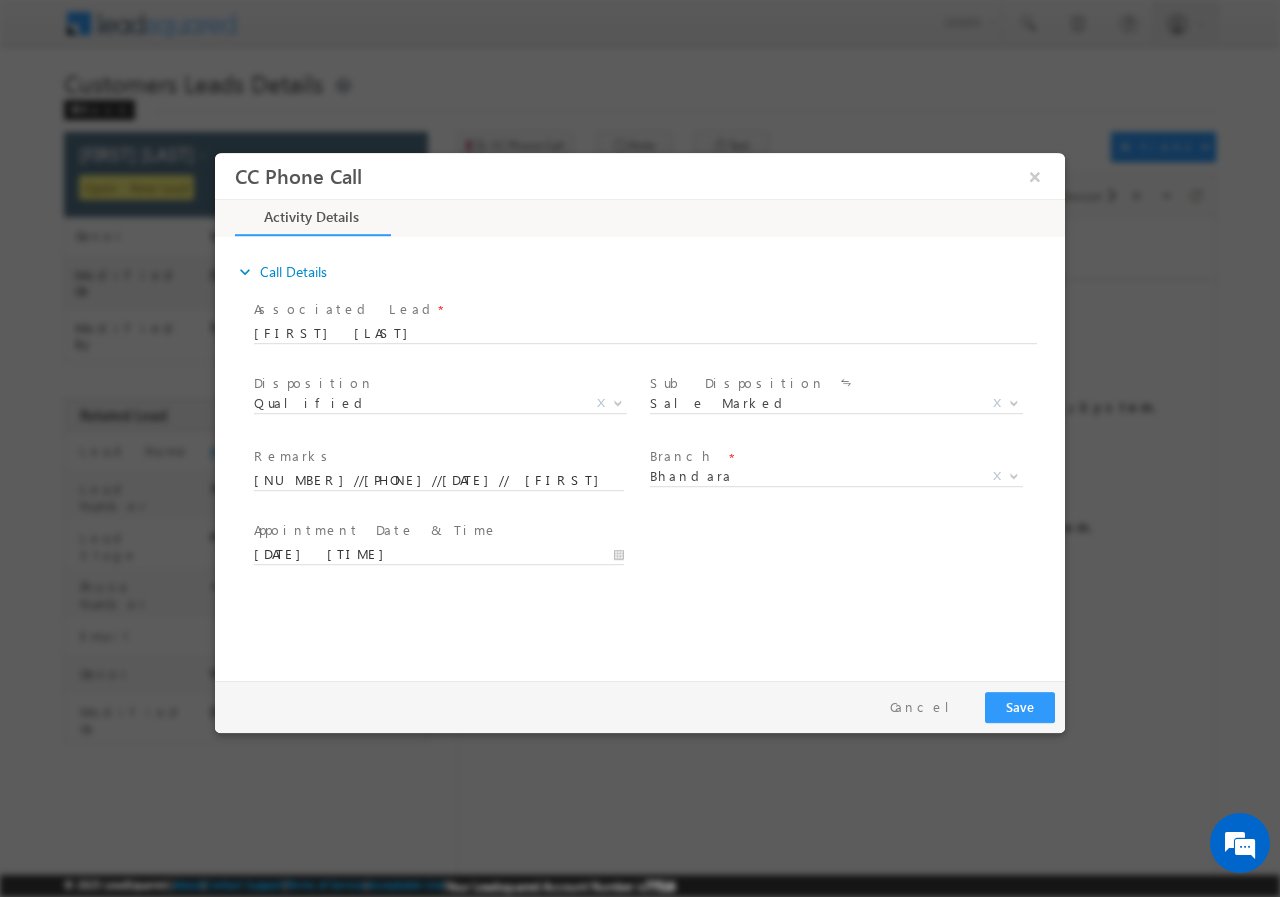 click on "expand_more Call Details
Associated Lead * Shri Mahadeo Ganaji Samarita Yes   No" at bounding box center [645, 455] 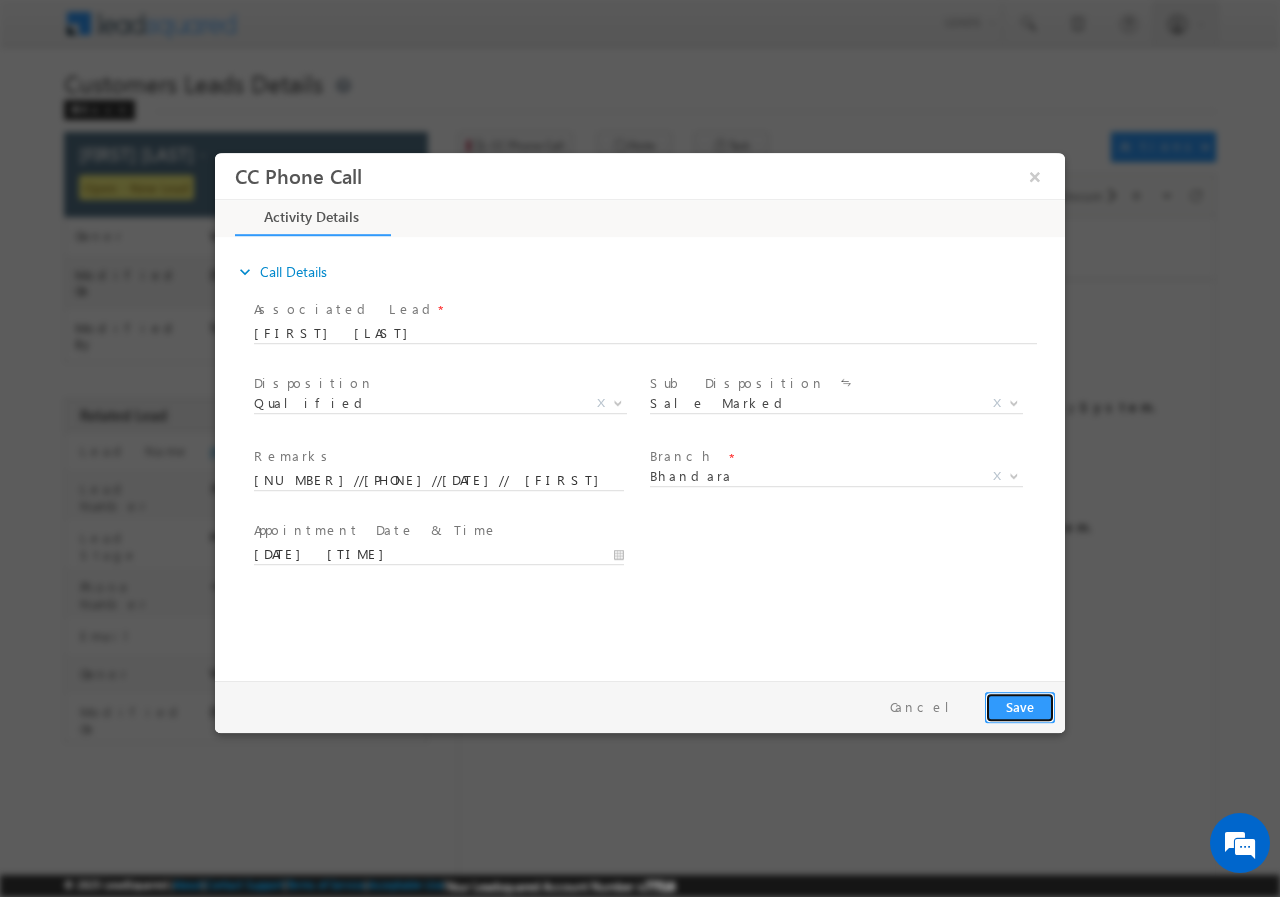 click on "Save" at bounding box center [1020, 706] 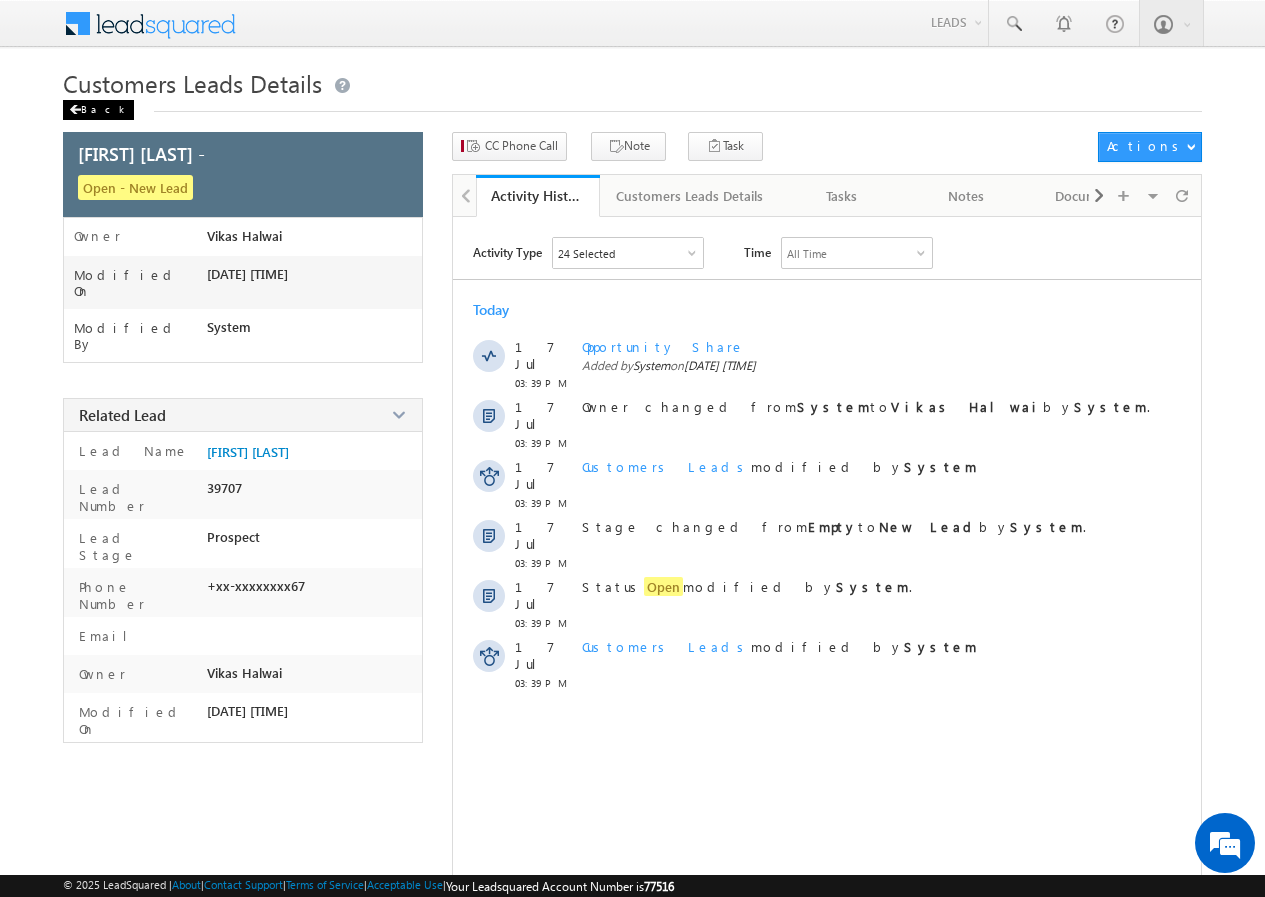 click on "Back" at bounding box center [98, 110] 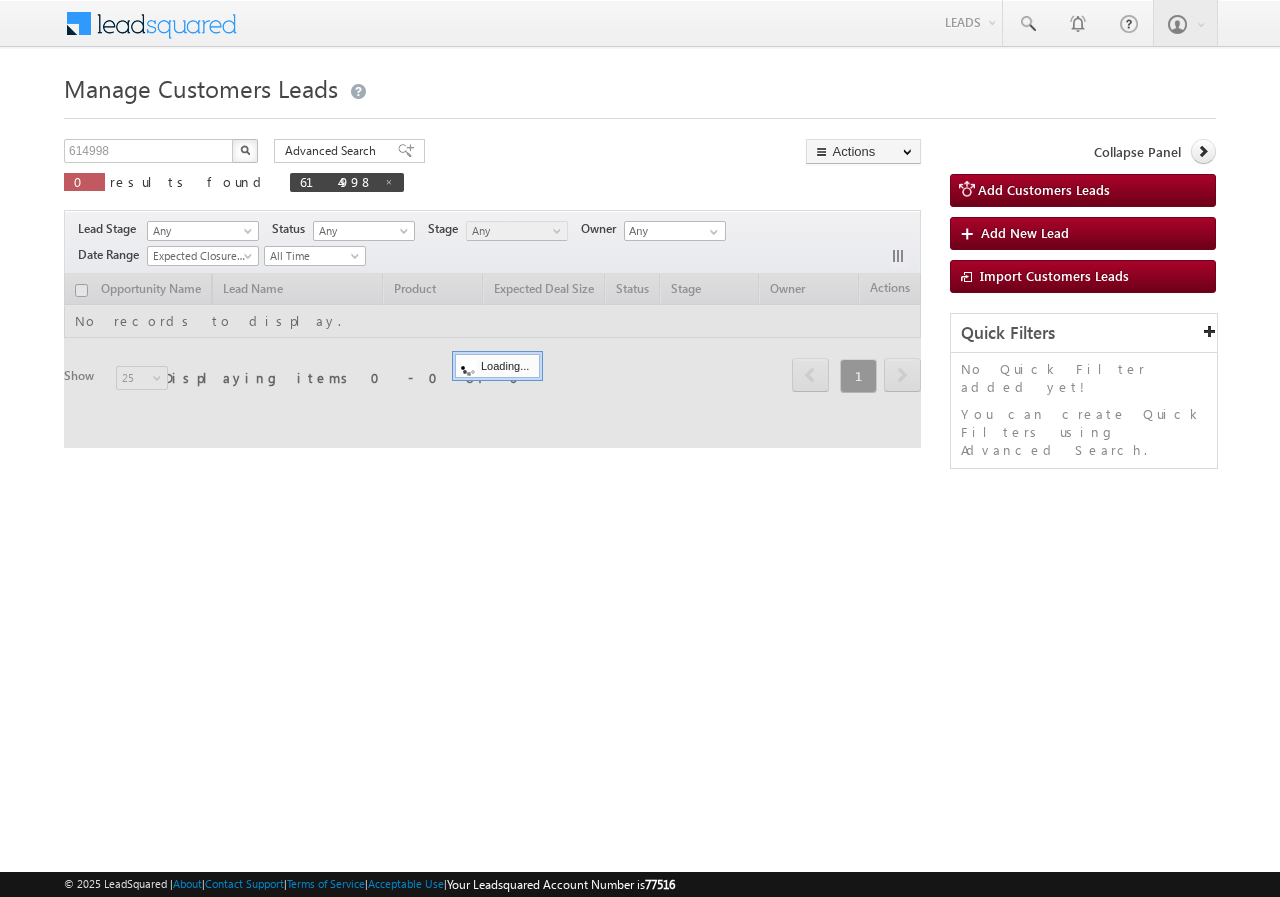 scroll, scrollTop: 0, scrollLeft: 0, axis: both 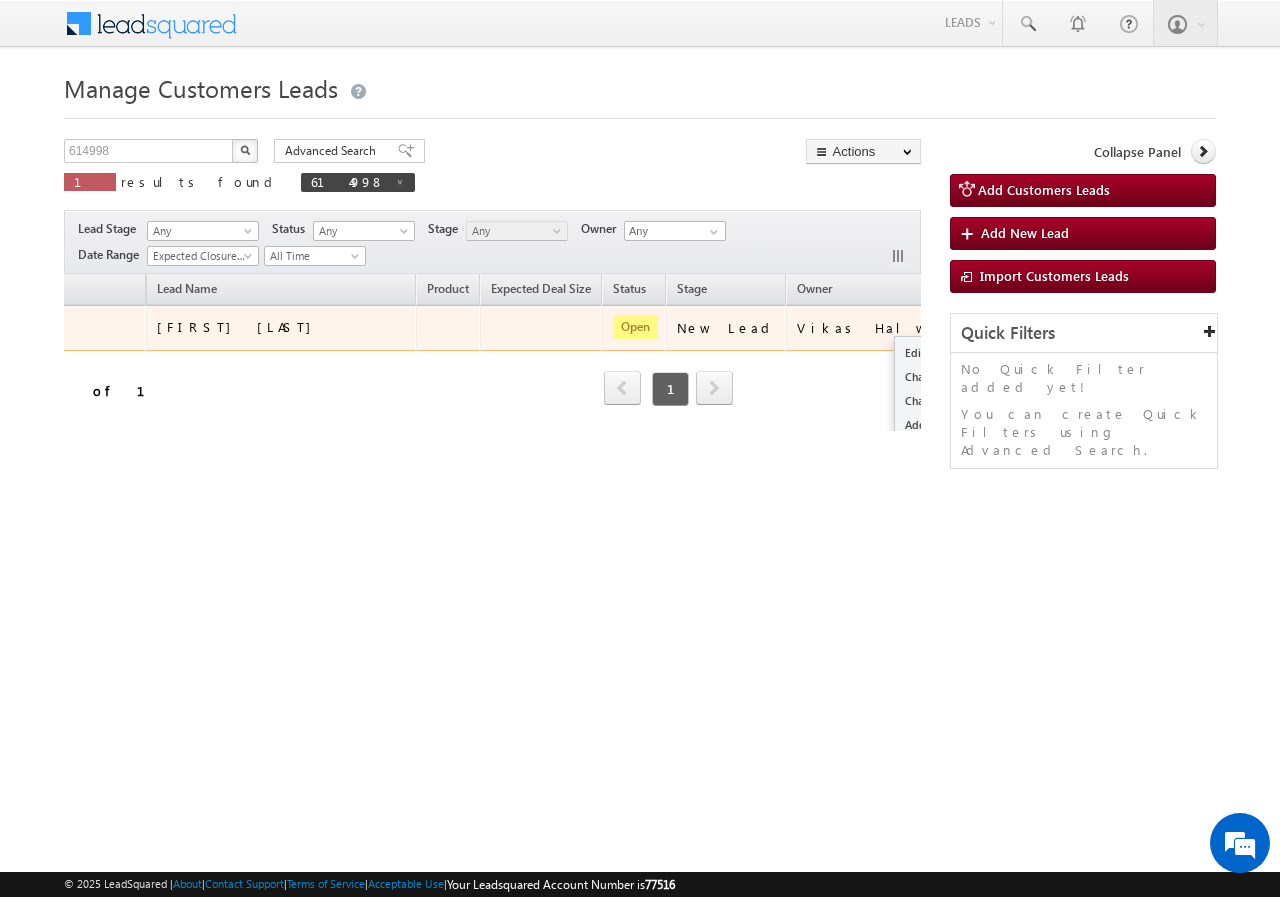 click at bounding box center (985, 327) 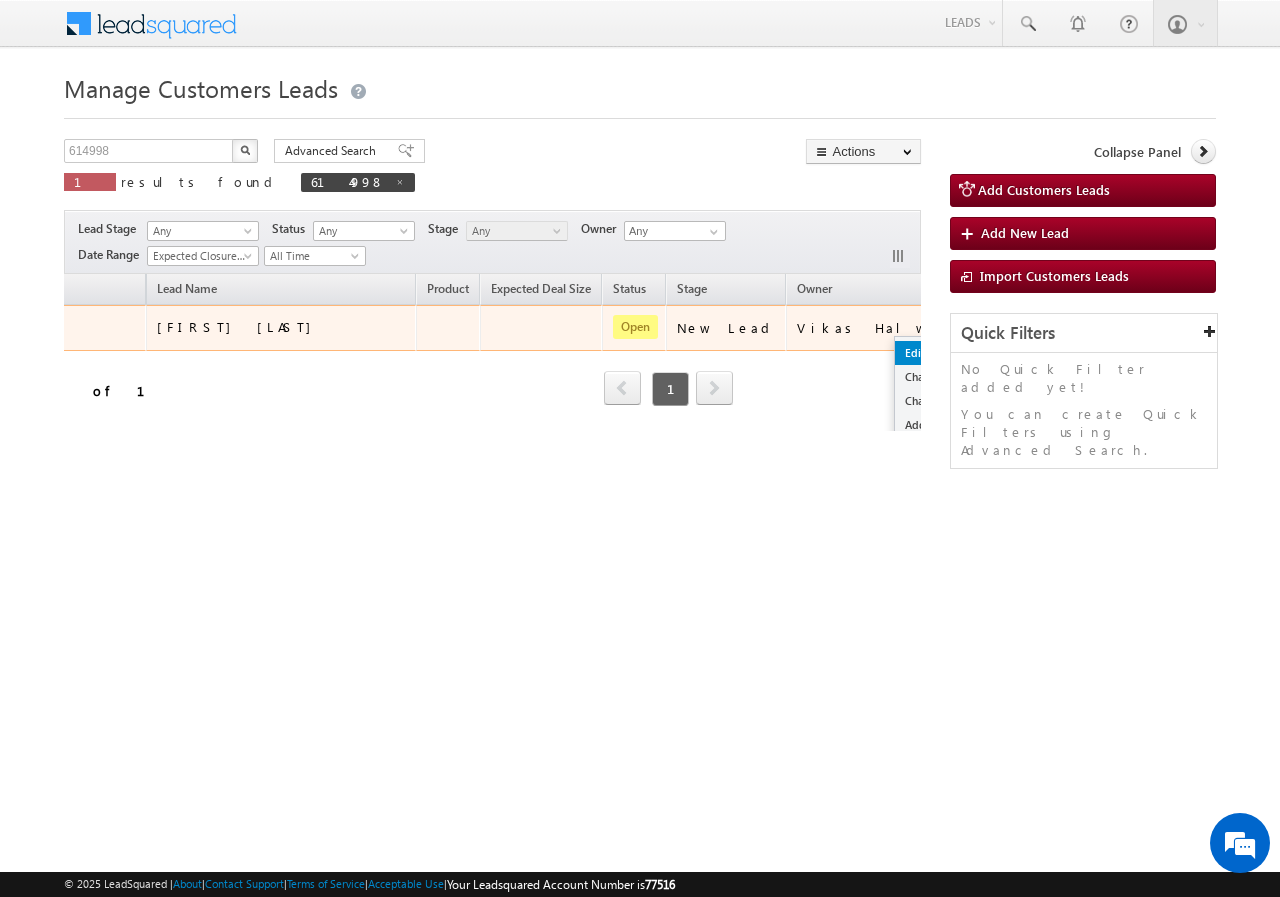 click on "Edit" at bounding box center (945, 353) 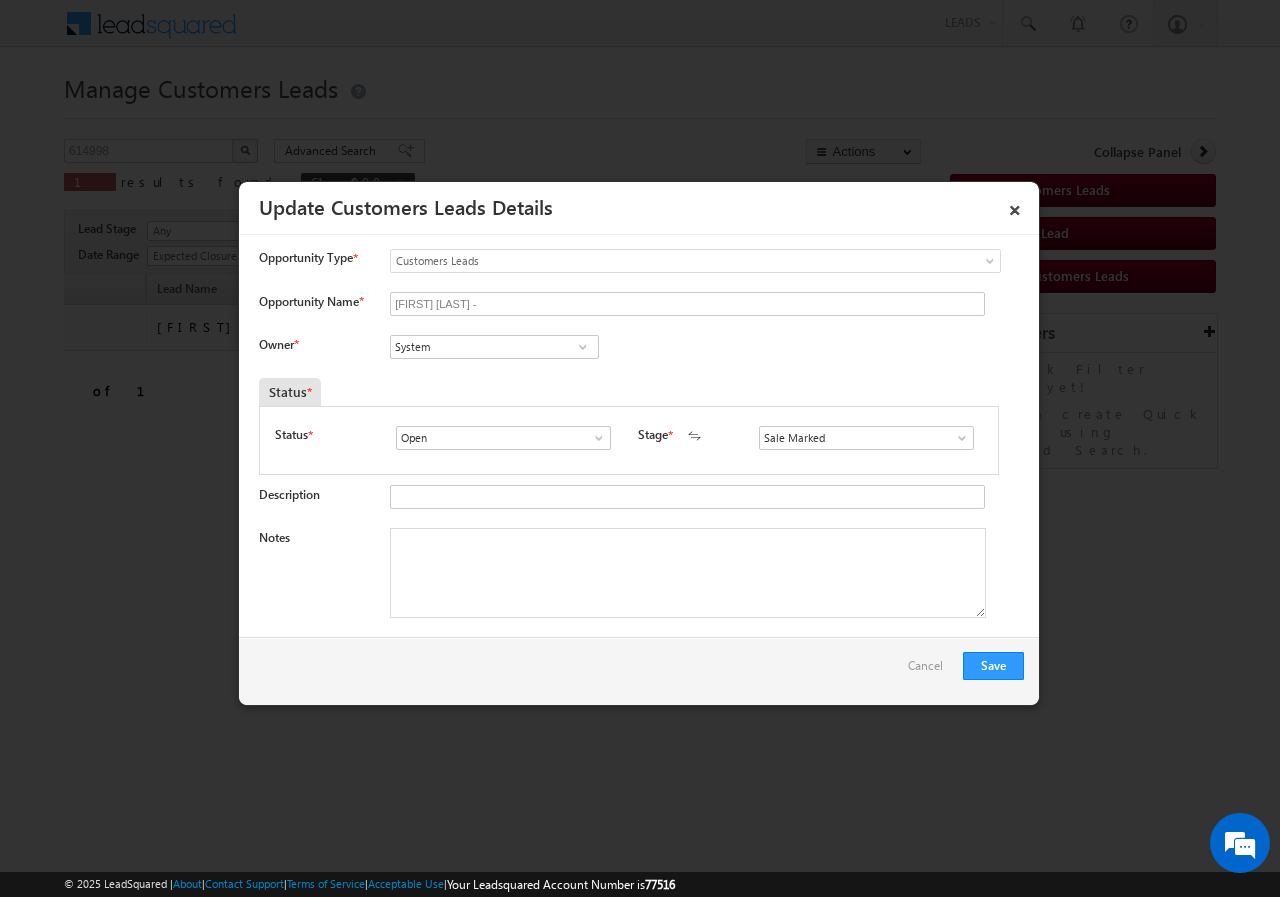 scroll, scrollTop: 0, scrollLeft: 0, axis: both 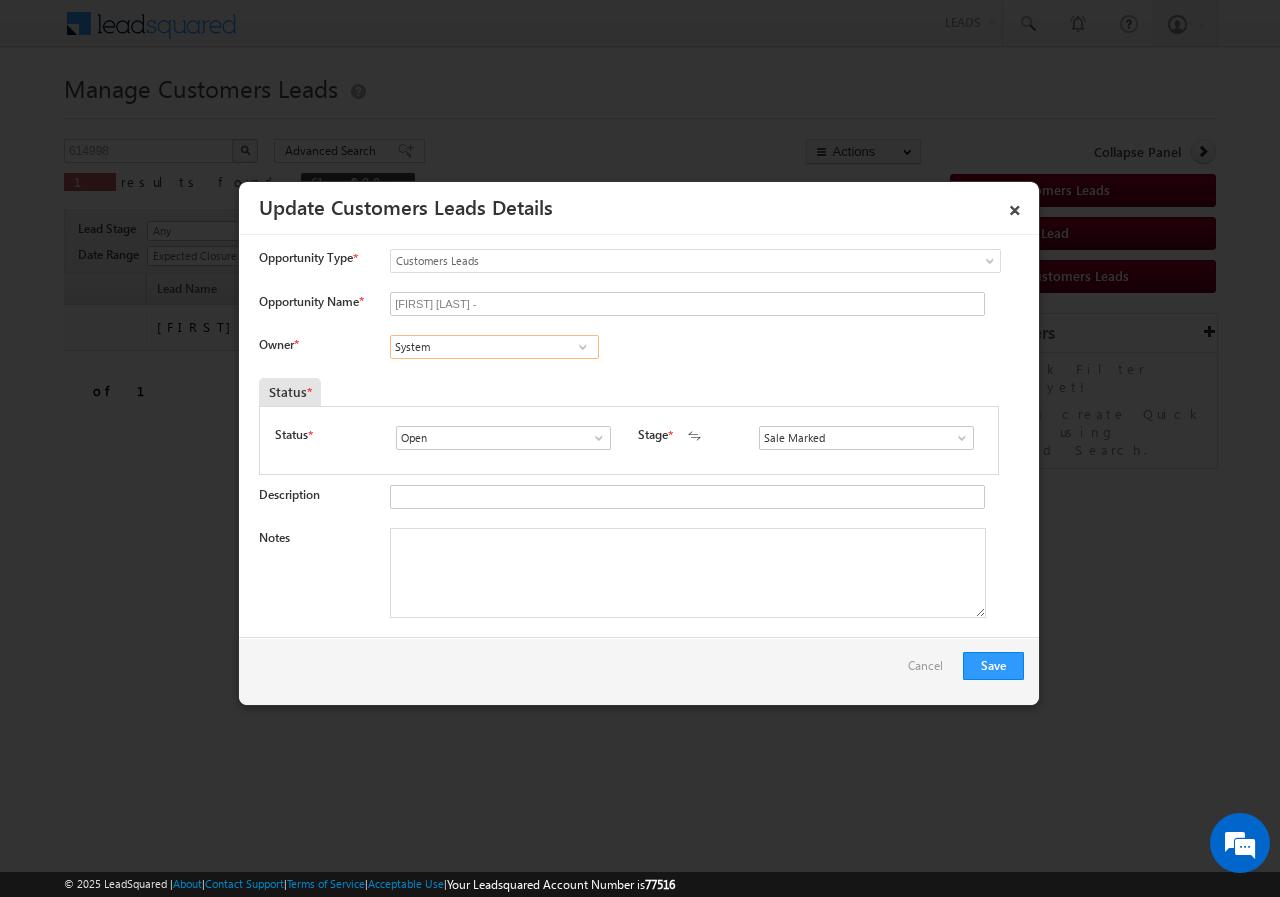 click on "System" at bounding box center [494, 347] 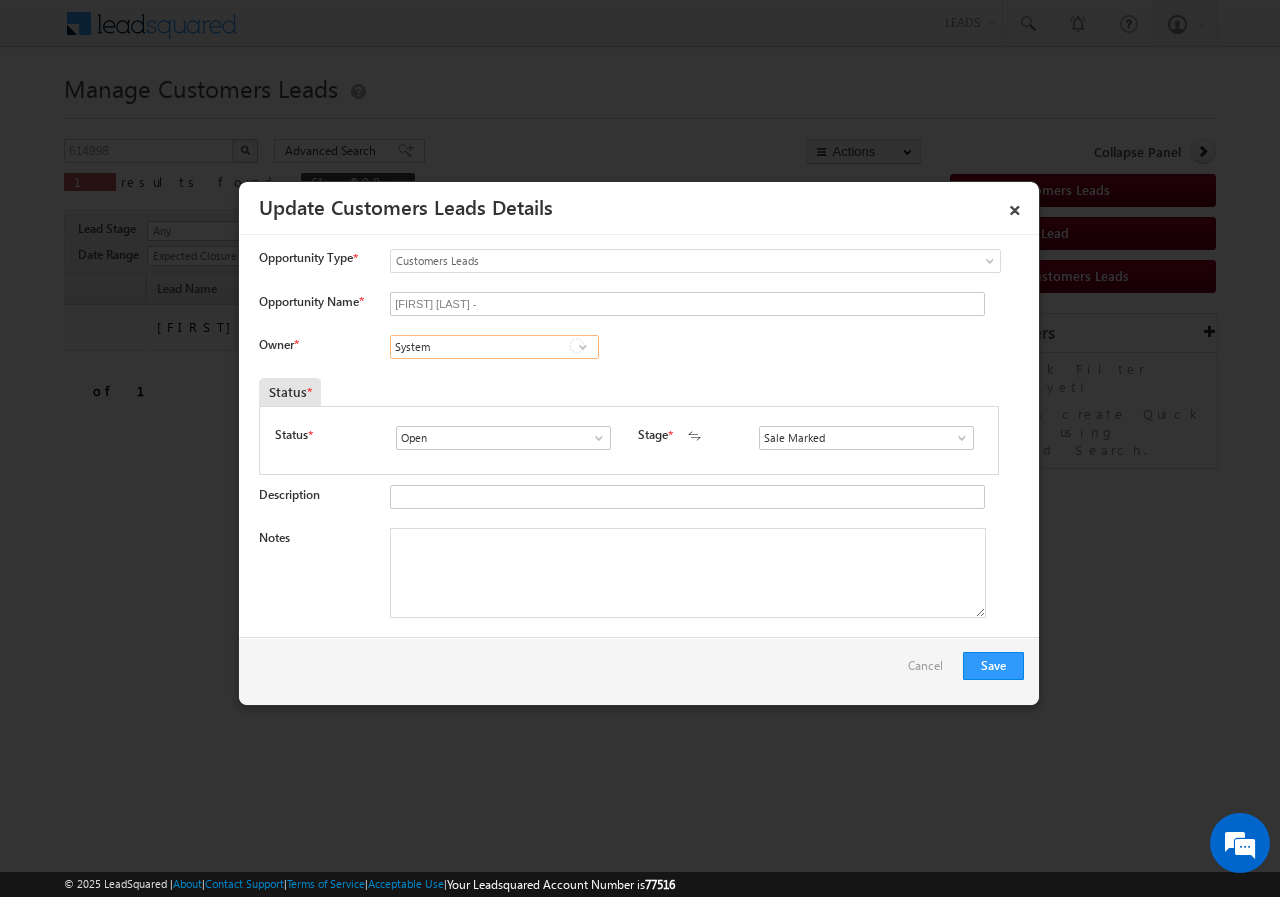 paste on "ashish.bhati@sgrlimited.in" 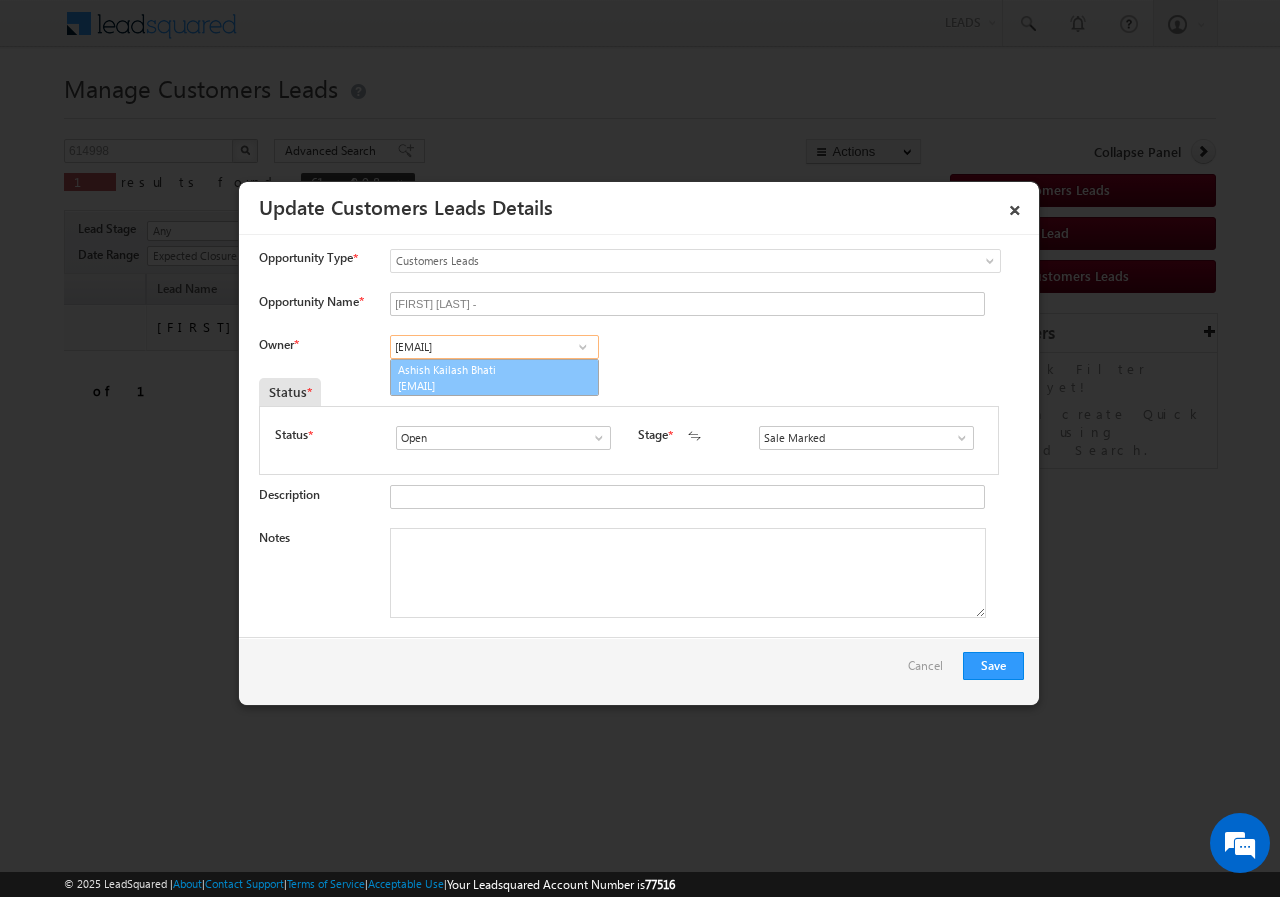 click on "ashish.bhati@sgrlimited.in" at bounding box center [488, 385] 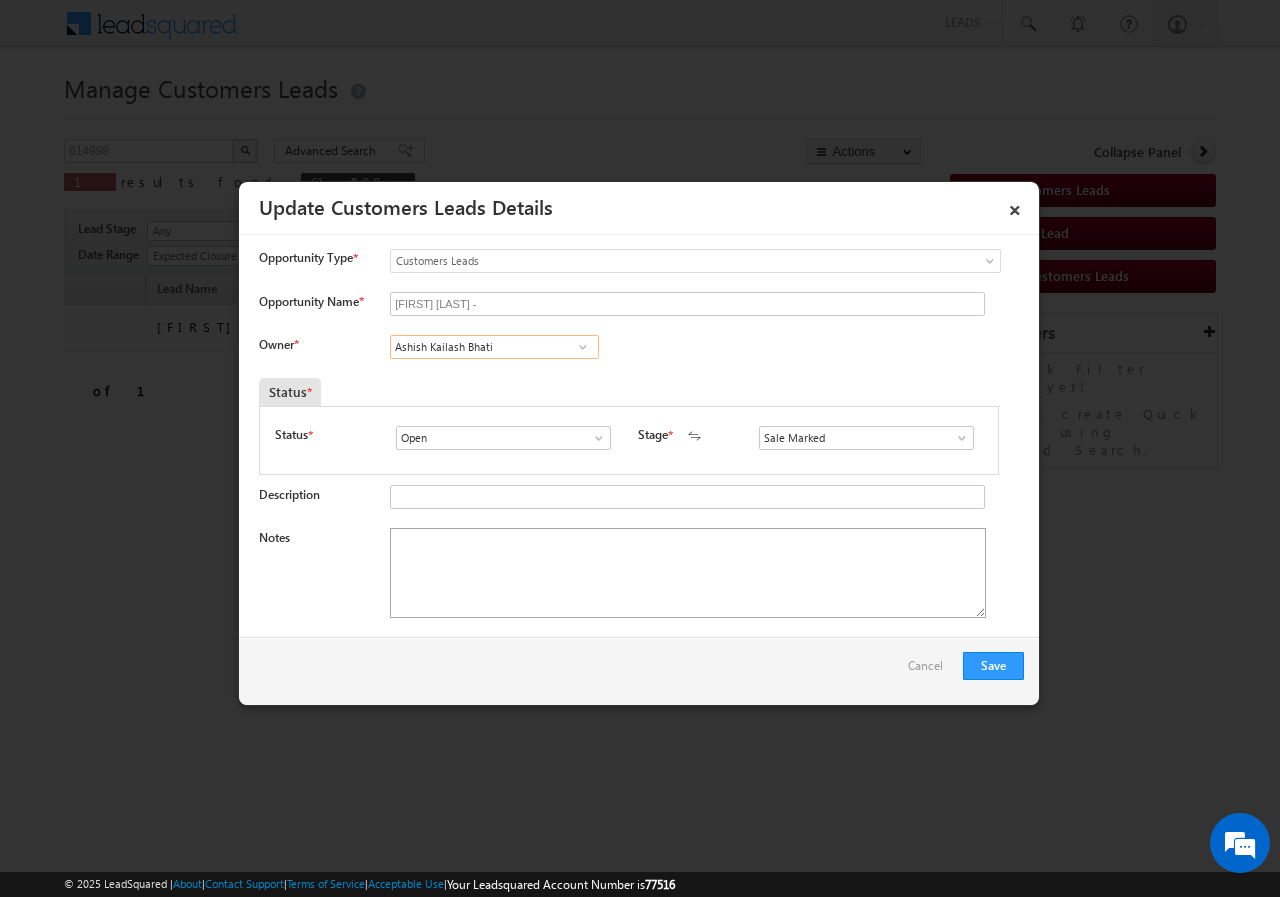 type on "Ashish Kailash Bhati" 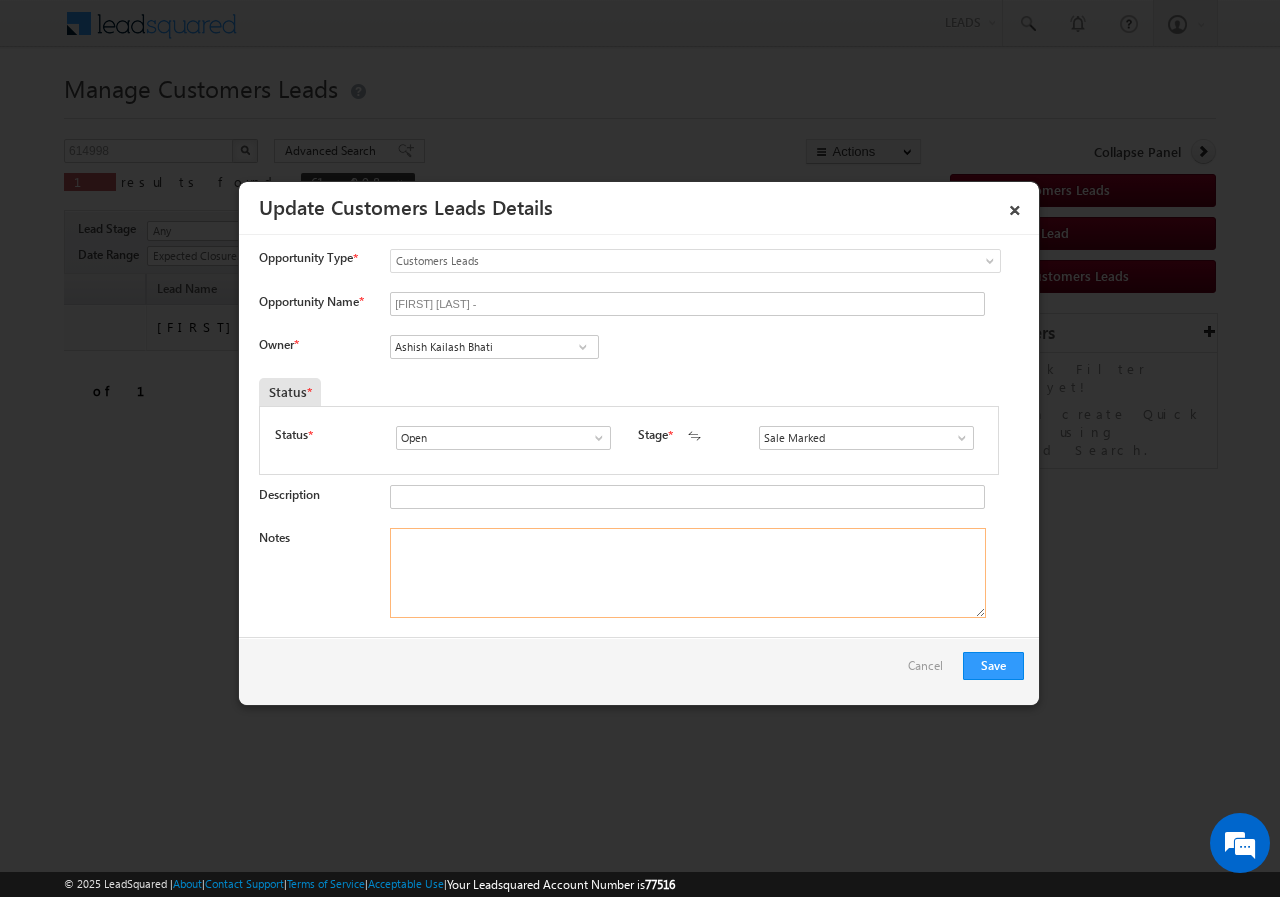 click on "Notes" at bounding box center (688, 573) 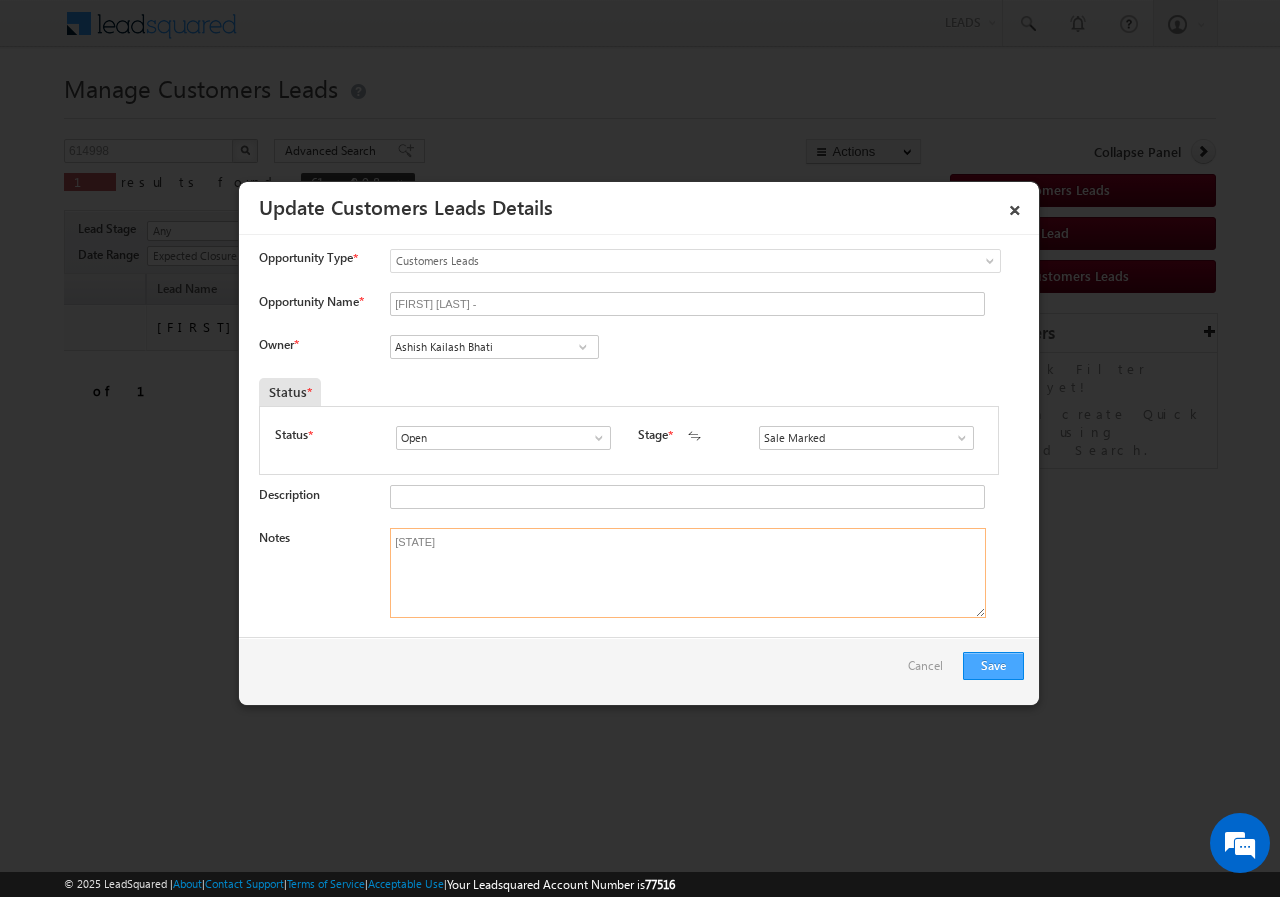 type on "614998//8888404967//VB3_170725// Shri Mahadeo Ganaji Samarita// RENOVATION// LOAN REQ- 5L//  AGE-62//CO-APP- TEJAS(SON)-  SELF EMP-50K//AGE-32// 441802- BHANDARA// Cx IS READY TO MEET RM TOMORROW 12 PM" 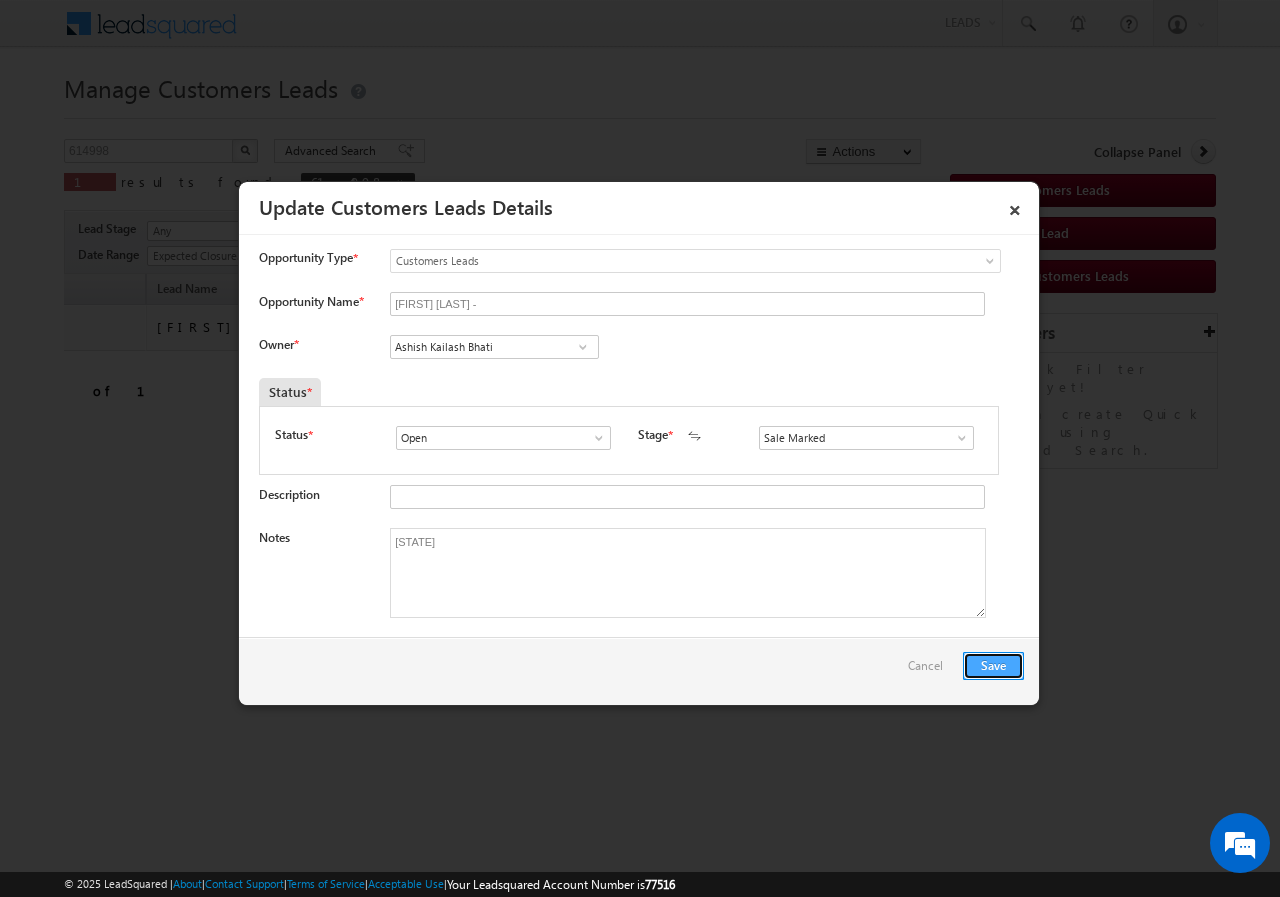 click on "Save" at bounding box center (993, 666) 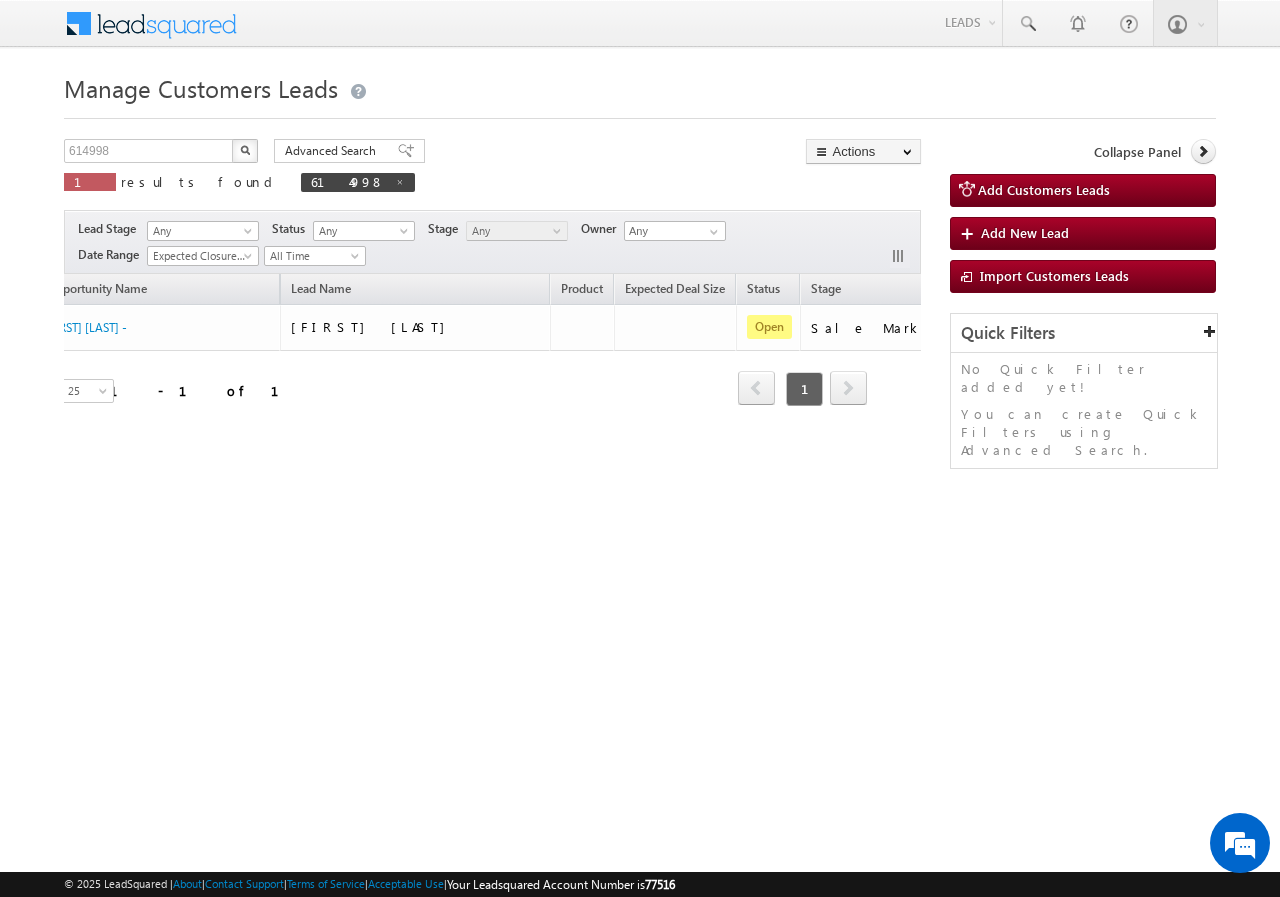 scroll, scrollTop: 0, scrollLeft: 0, axis: both 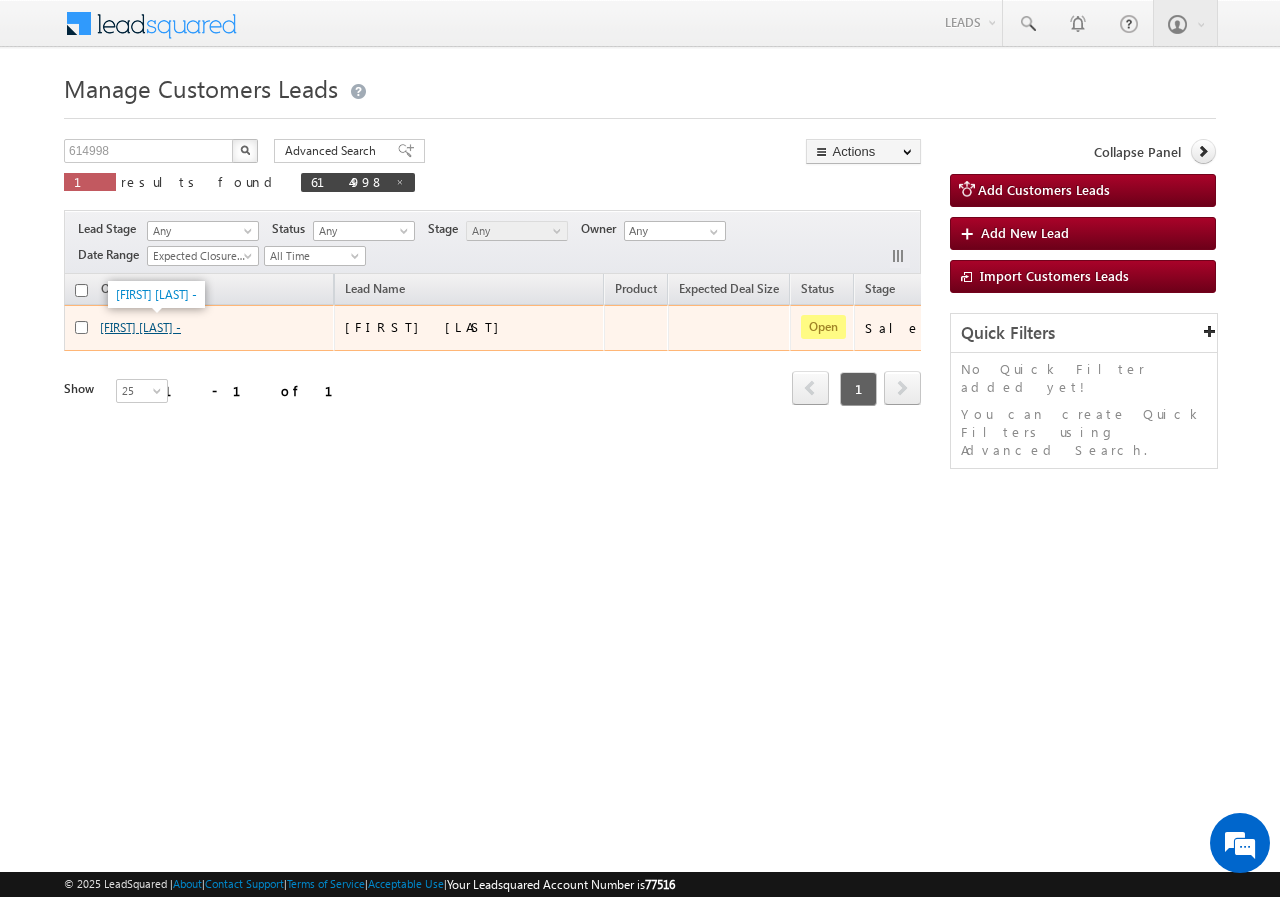 click on "[TITLE] [FIRST] [LAST] [LAST] -" at bounding box center [140, 327] 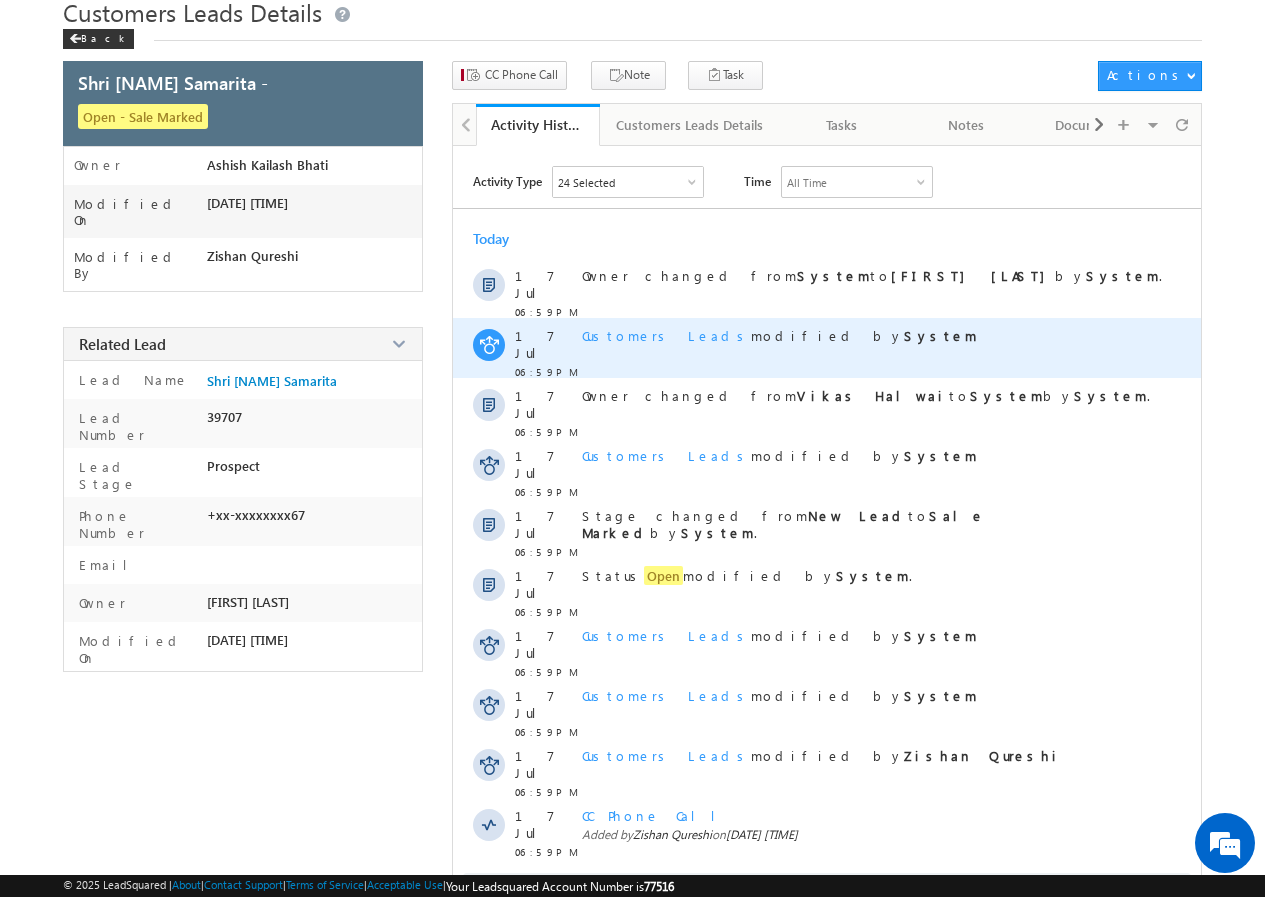 scroll, scrollTop: 100, scrollLeft: 0, axis: vertical 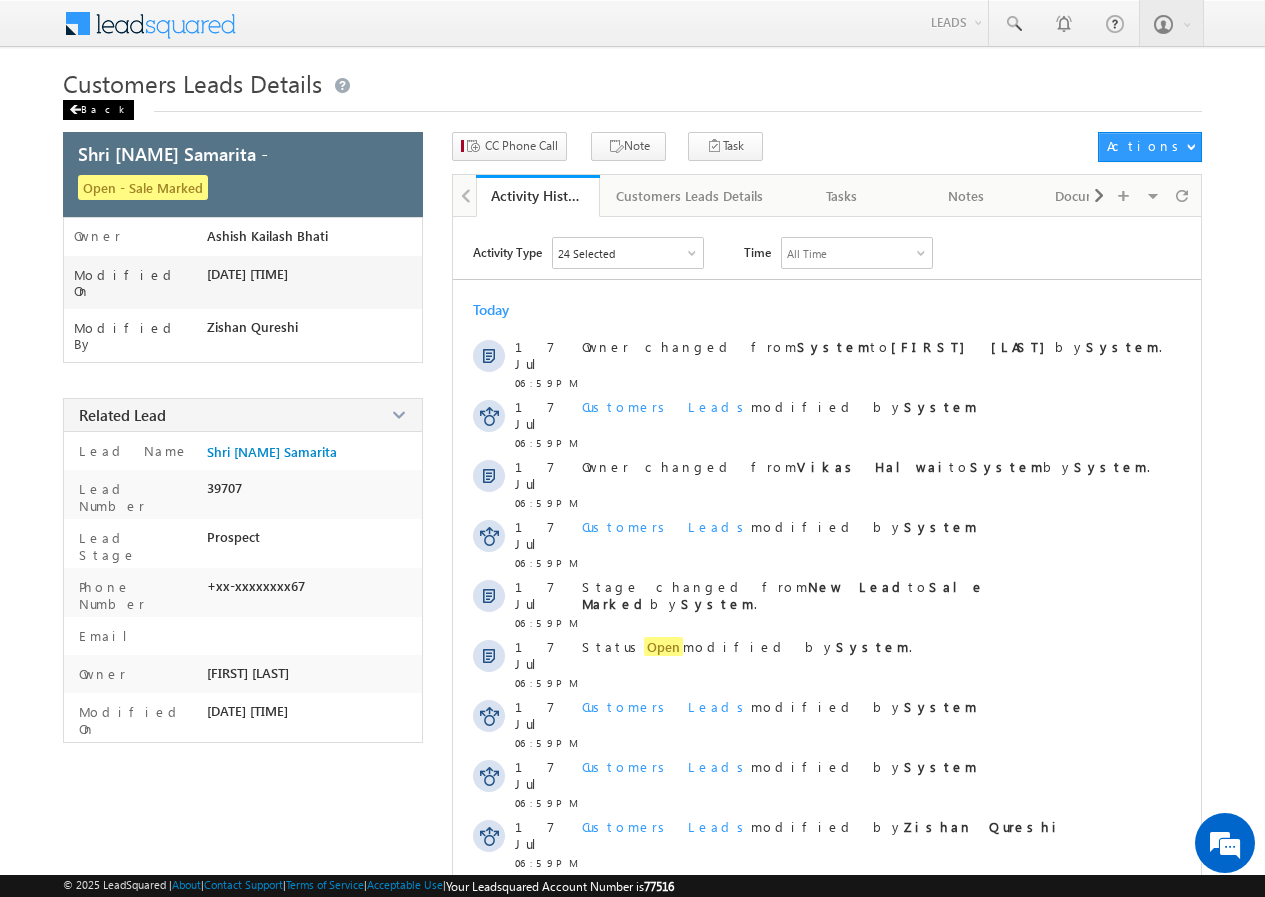 click on "Back" at bounding box center [98, 110] 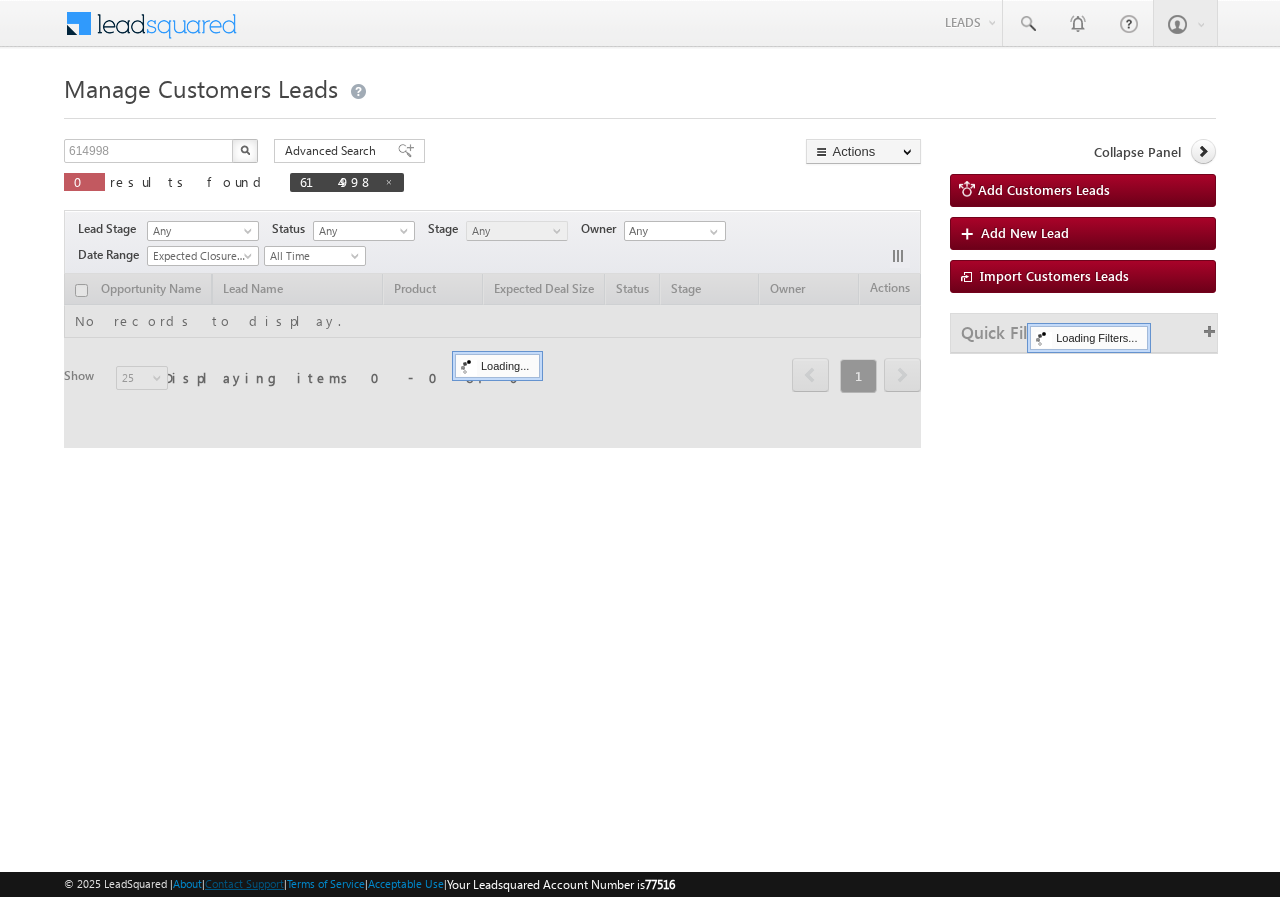 scroll, scrollTop: 0, scrollLeft: 0, axis: both 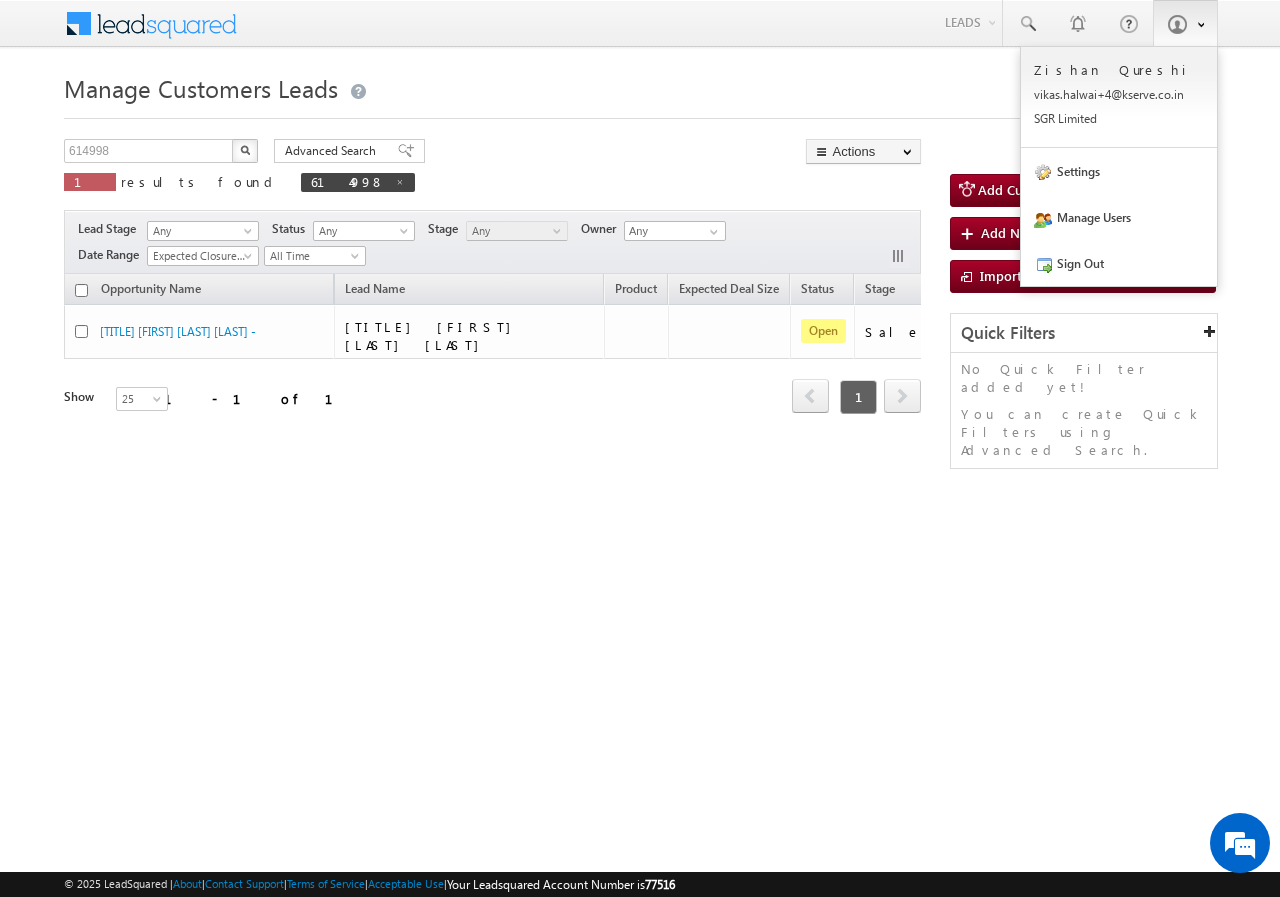 click at bounding box center (1177, 24) 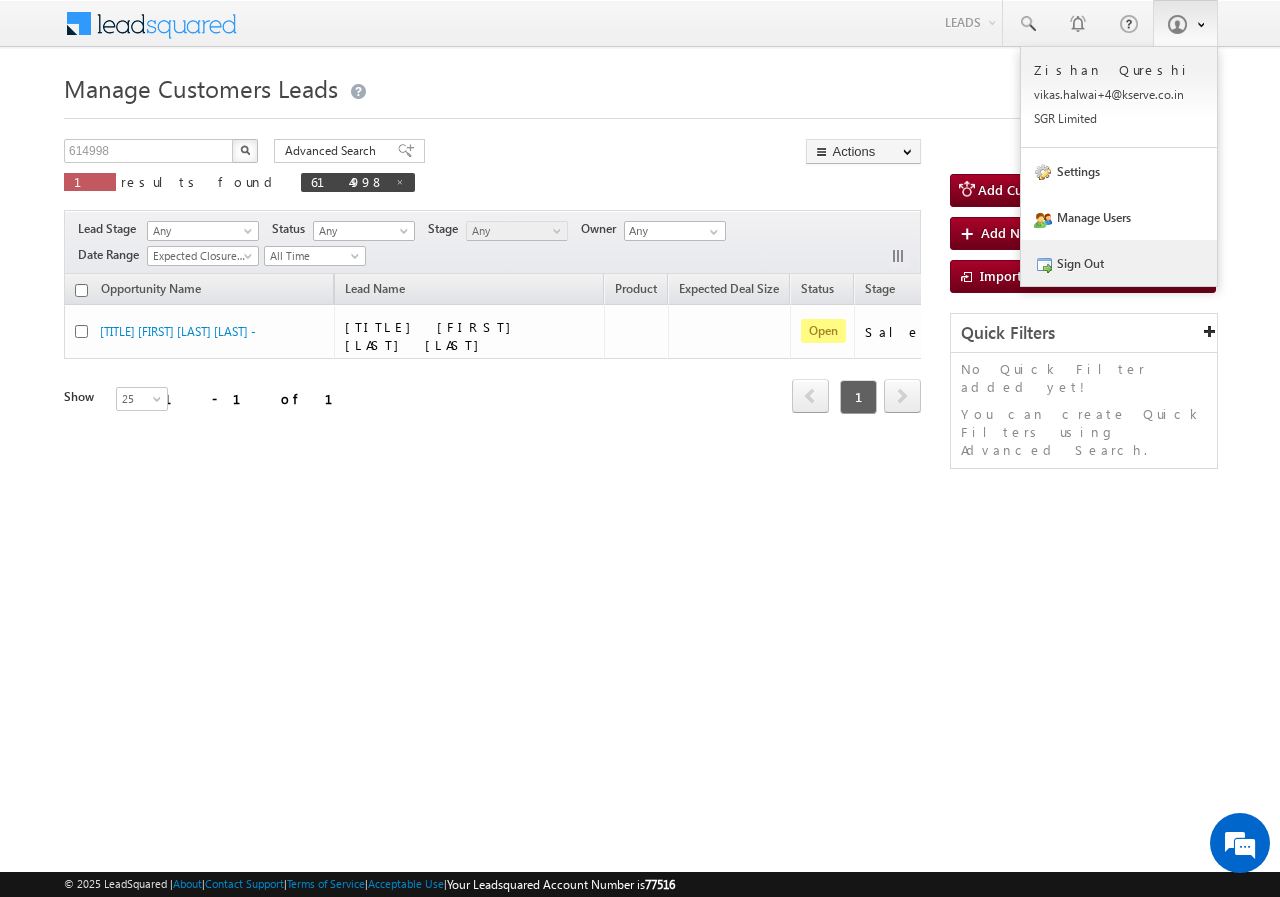 click on "Sign Out" at bounding box center (1119, 263) 